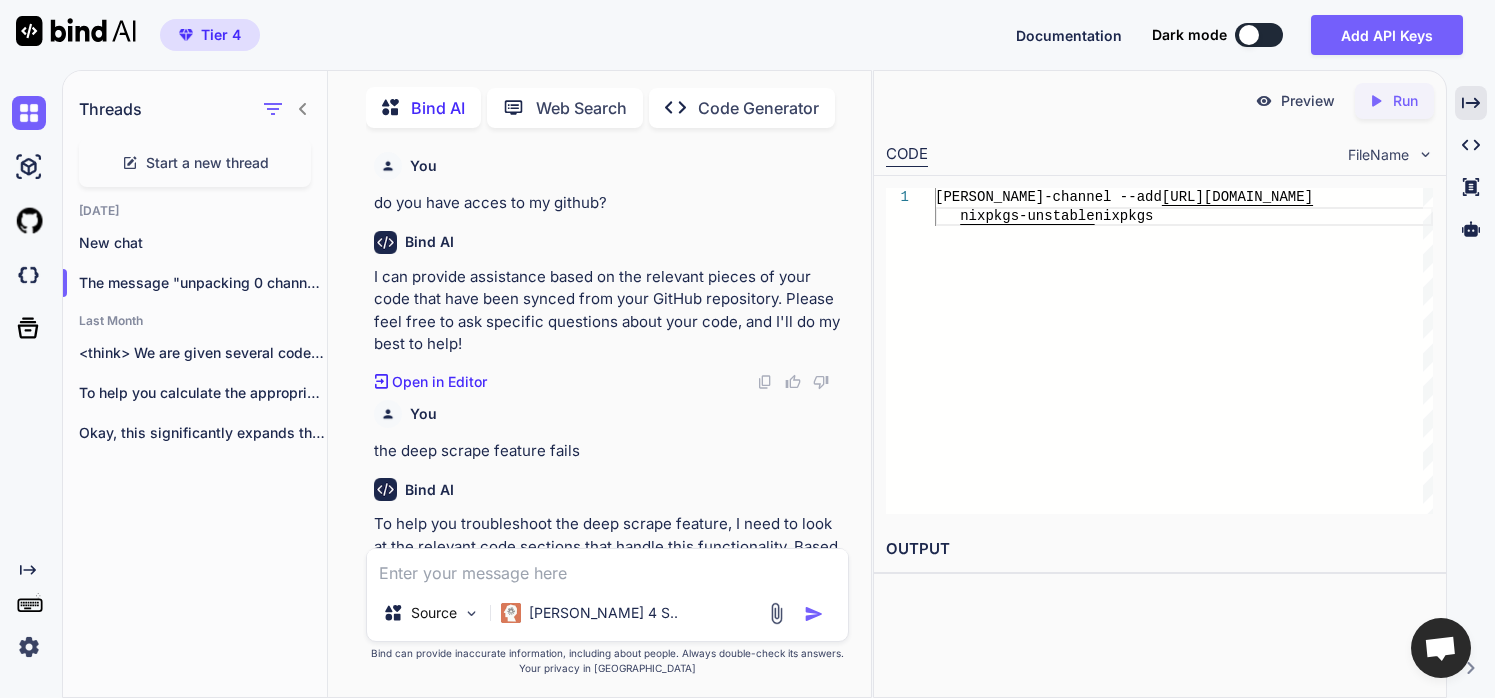 scroll, scrollTop: 0, scrollLeft: 0, axis: both 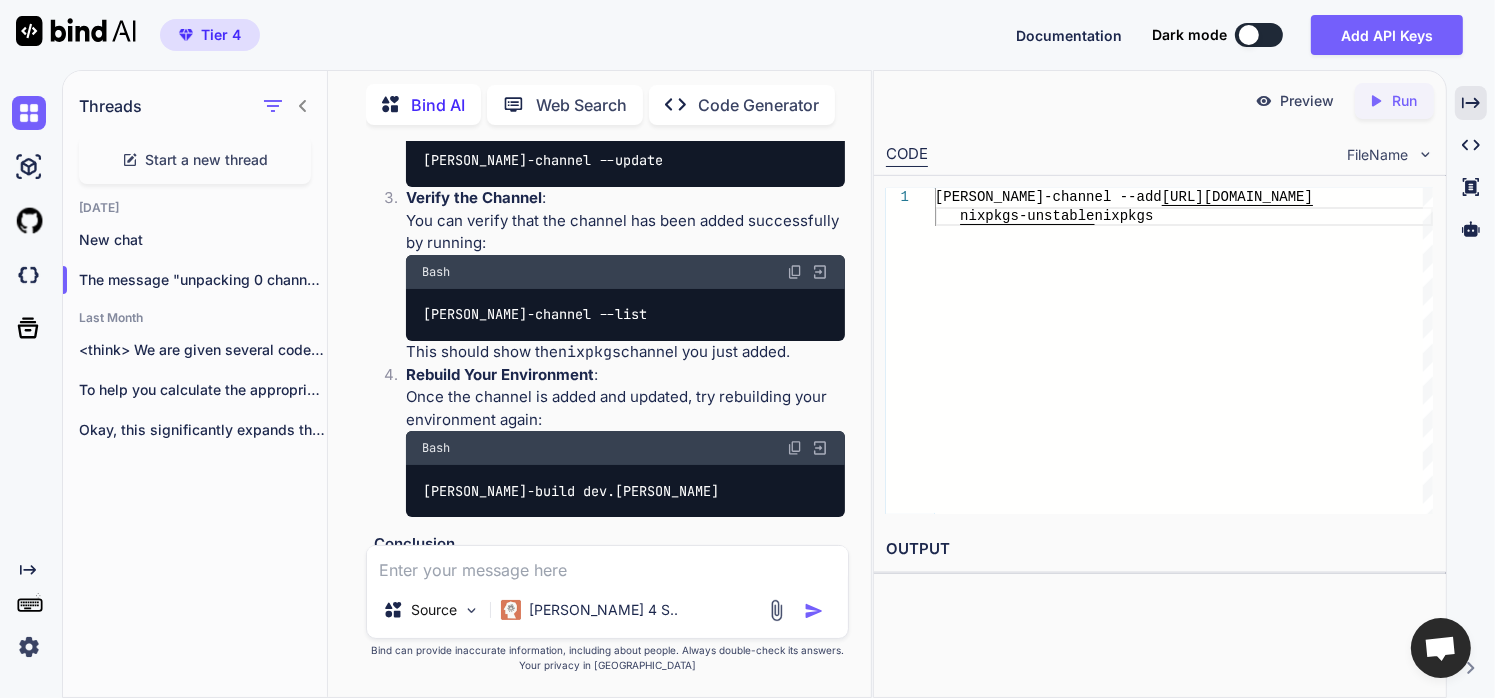 click at bounding box center (607, 564) 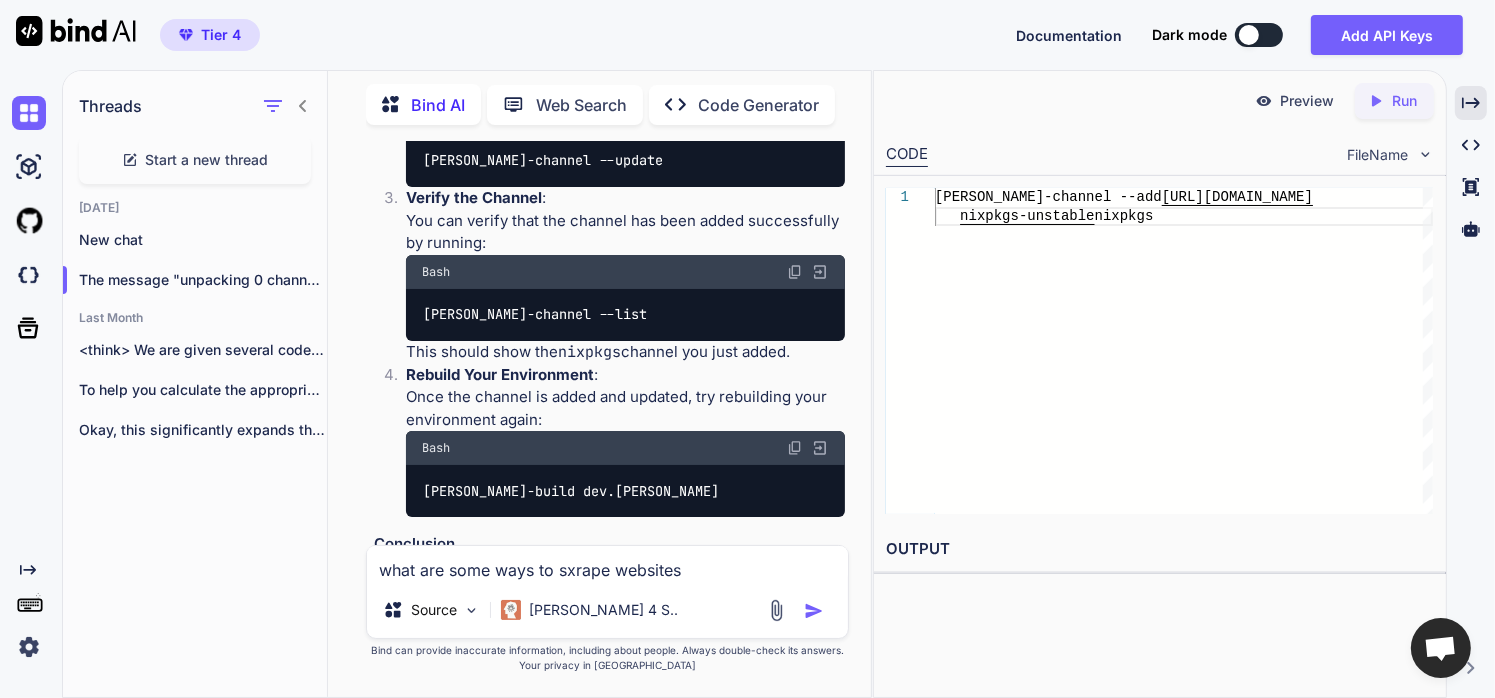 click on "what are some ways to sxrape websites" at bounding box center (607, 564) 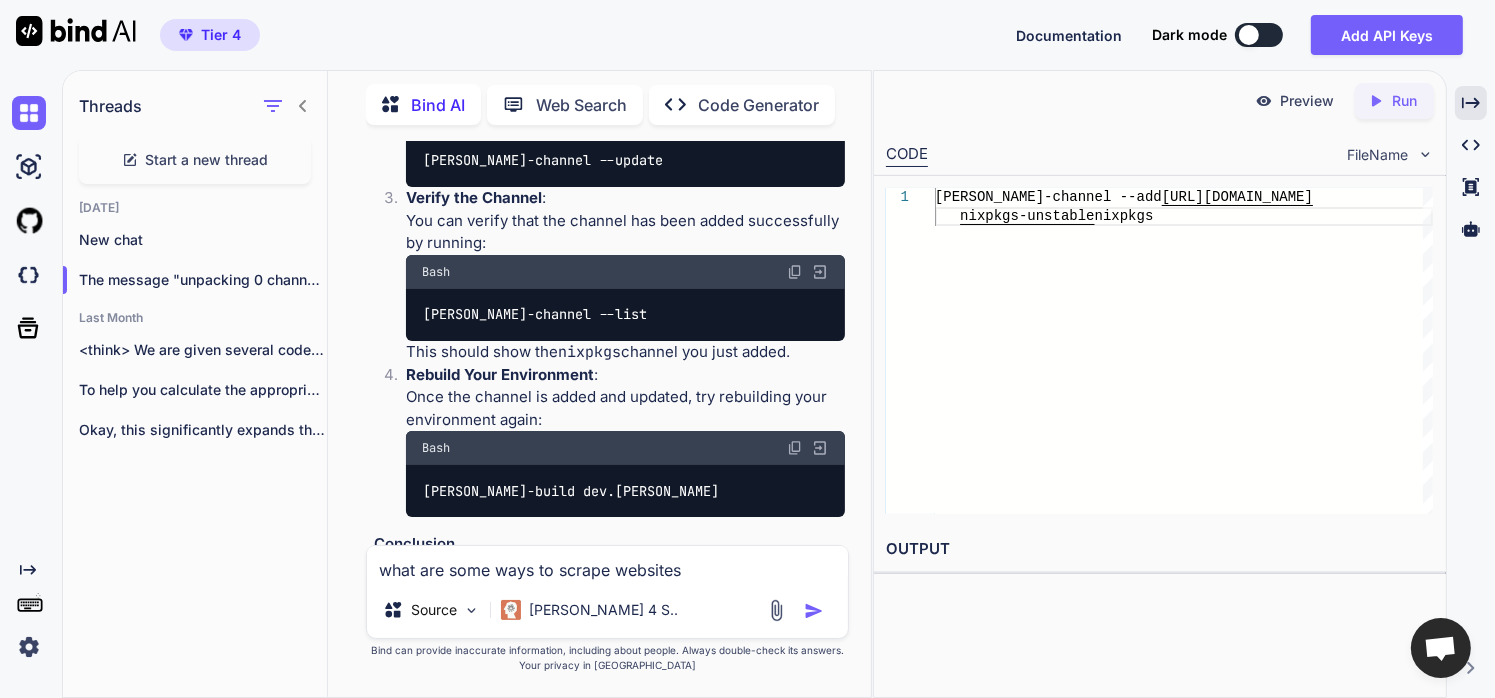 click on "what are some ways to scrape websites" at bounding box center (607, 564) 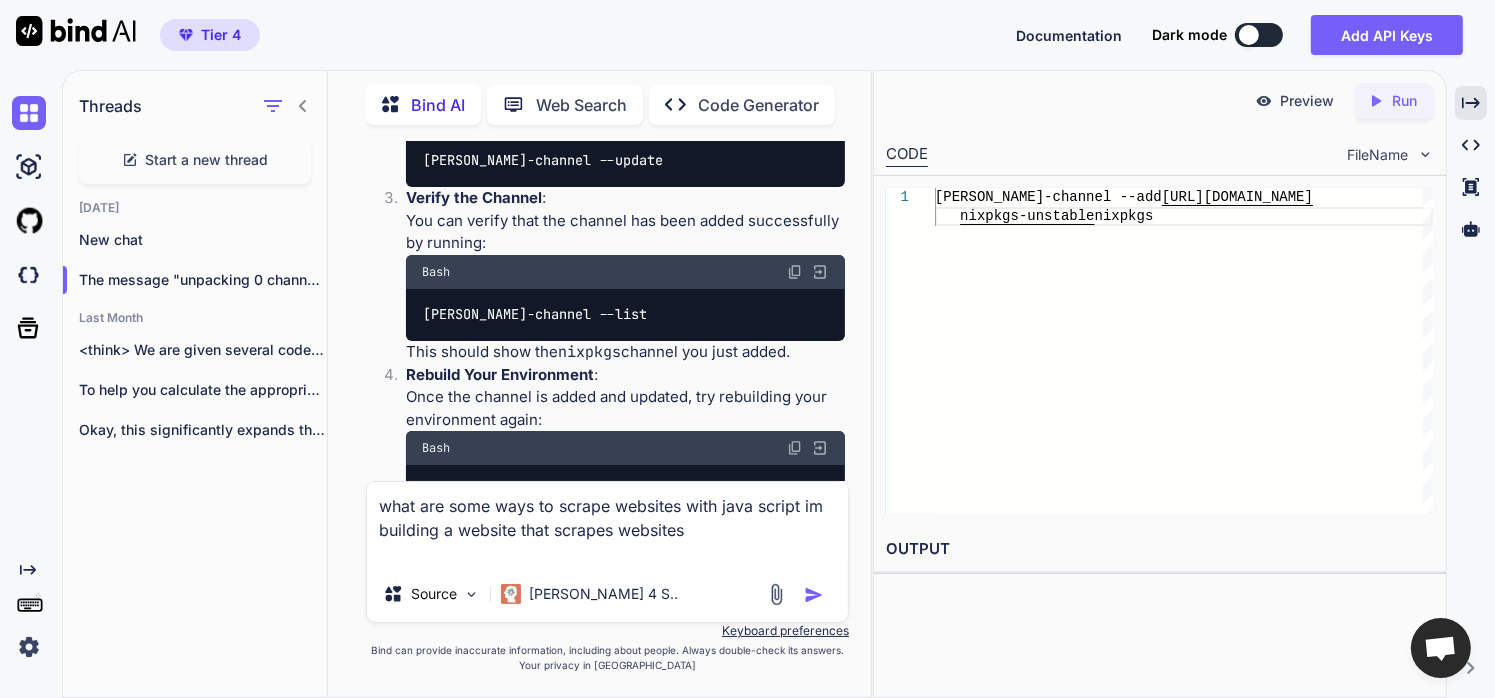 type on "what are some ways to scrape websites with java script im building a website that scrapes websites" 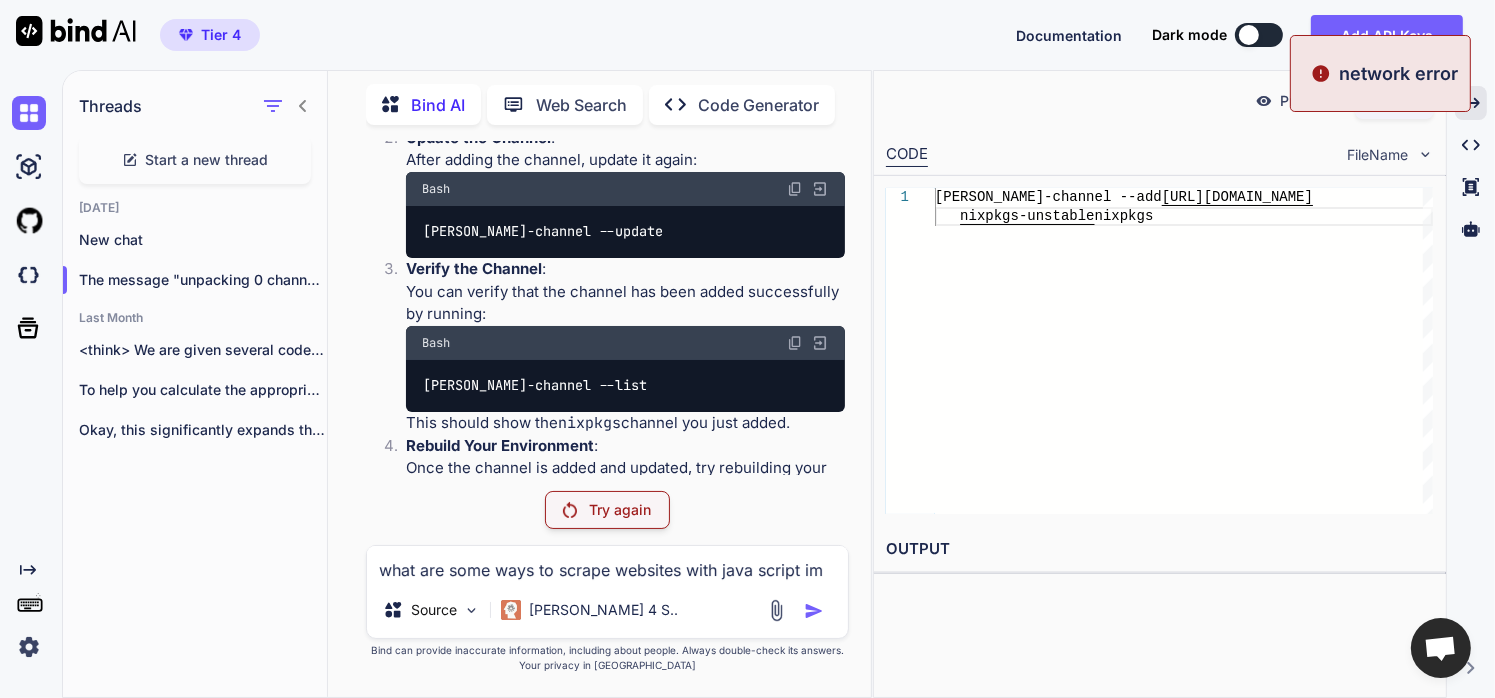 scroll, scrollTop: 60322, scrollLeft: 0, axis: vertical 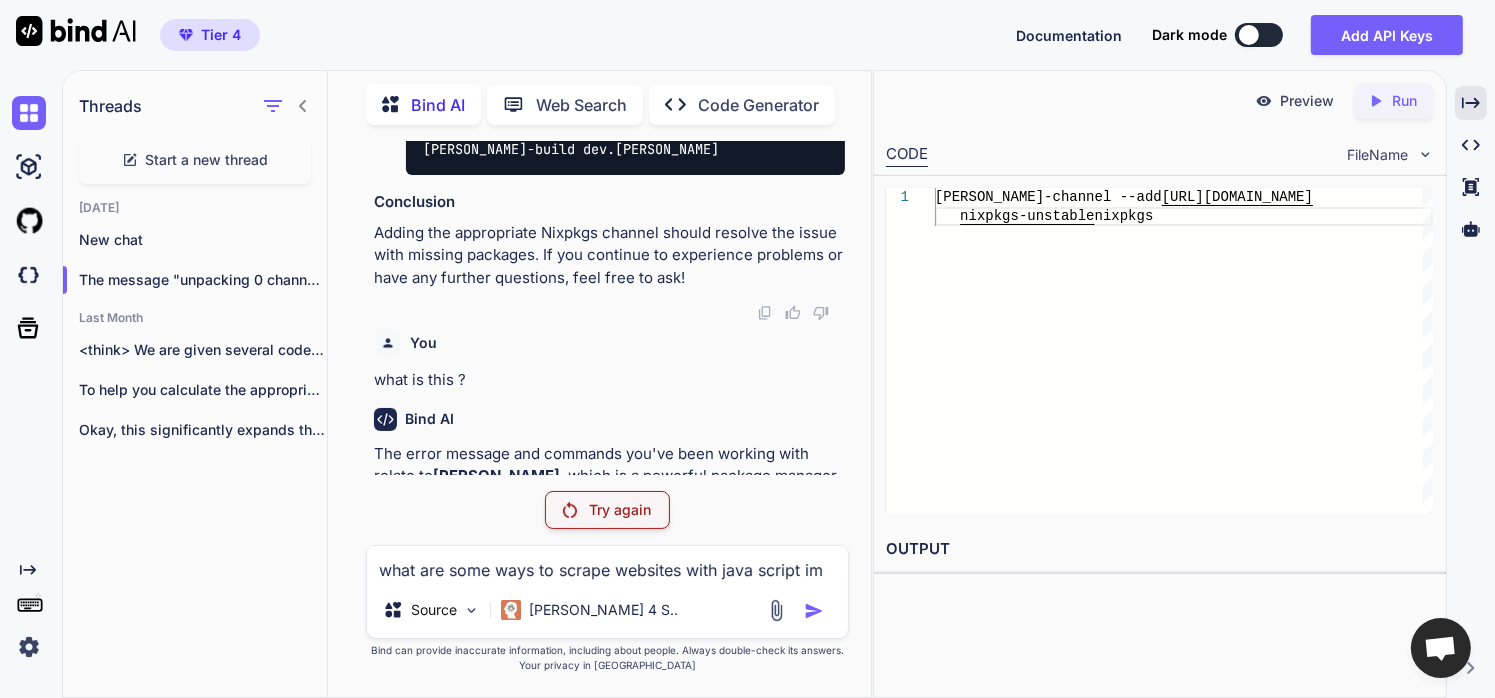 click on "Try again" at bounding box center (607, 510) 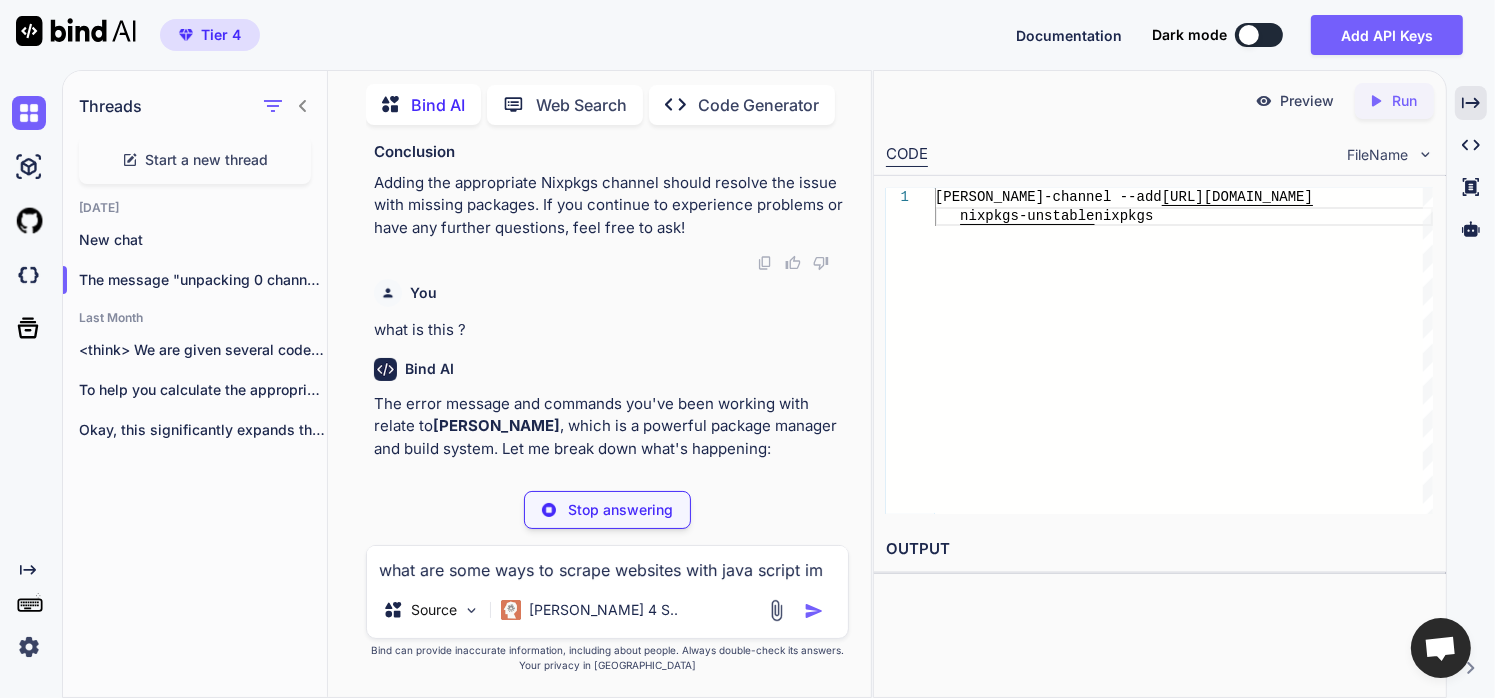 scroll, scrollTop: 60373, scrollLeft: 0, axis: vertical 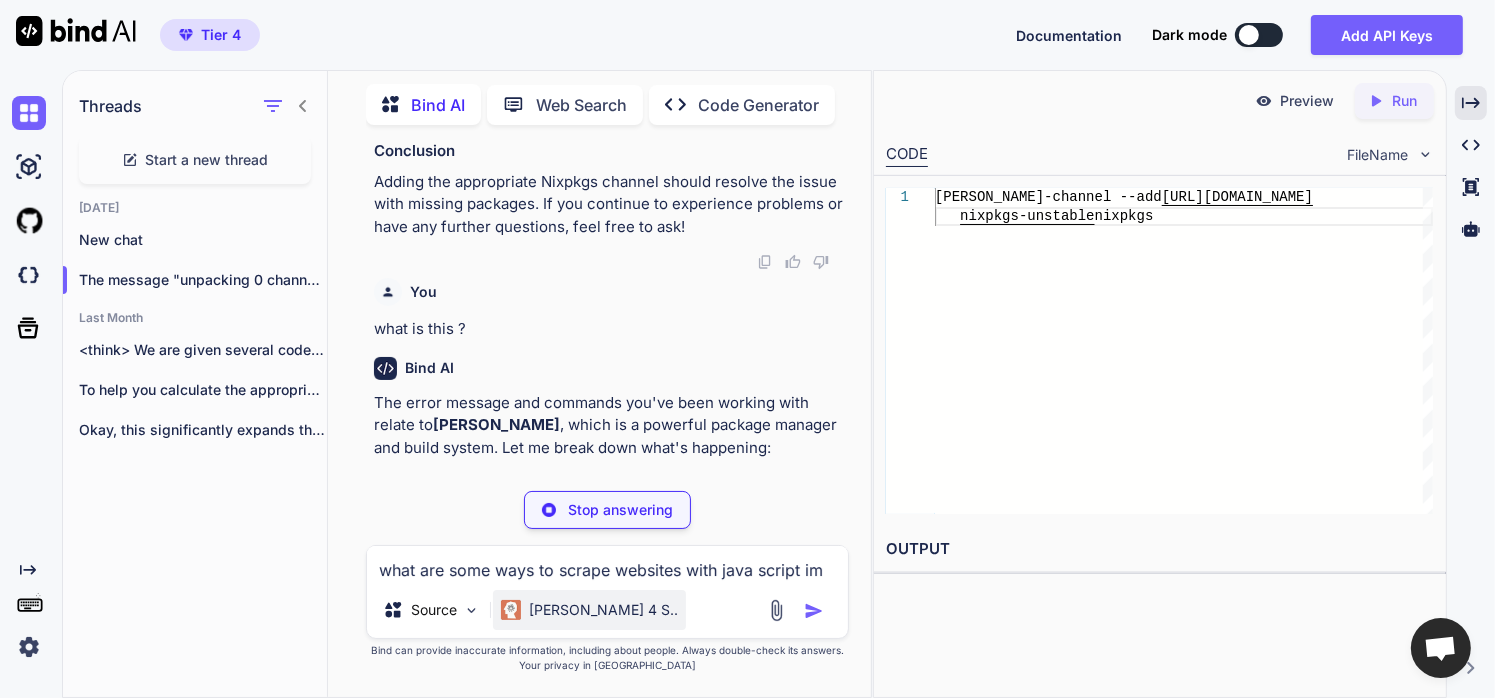 click on "[PERSON_NAME] 4 S.." at bounding box center [603, 610] 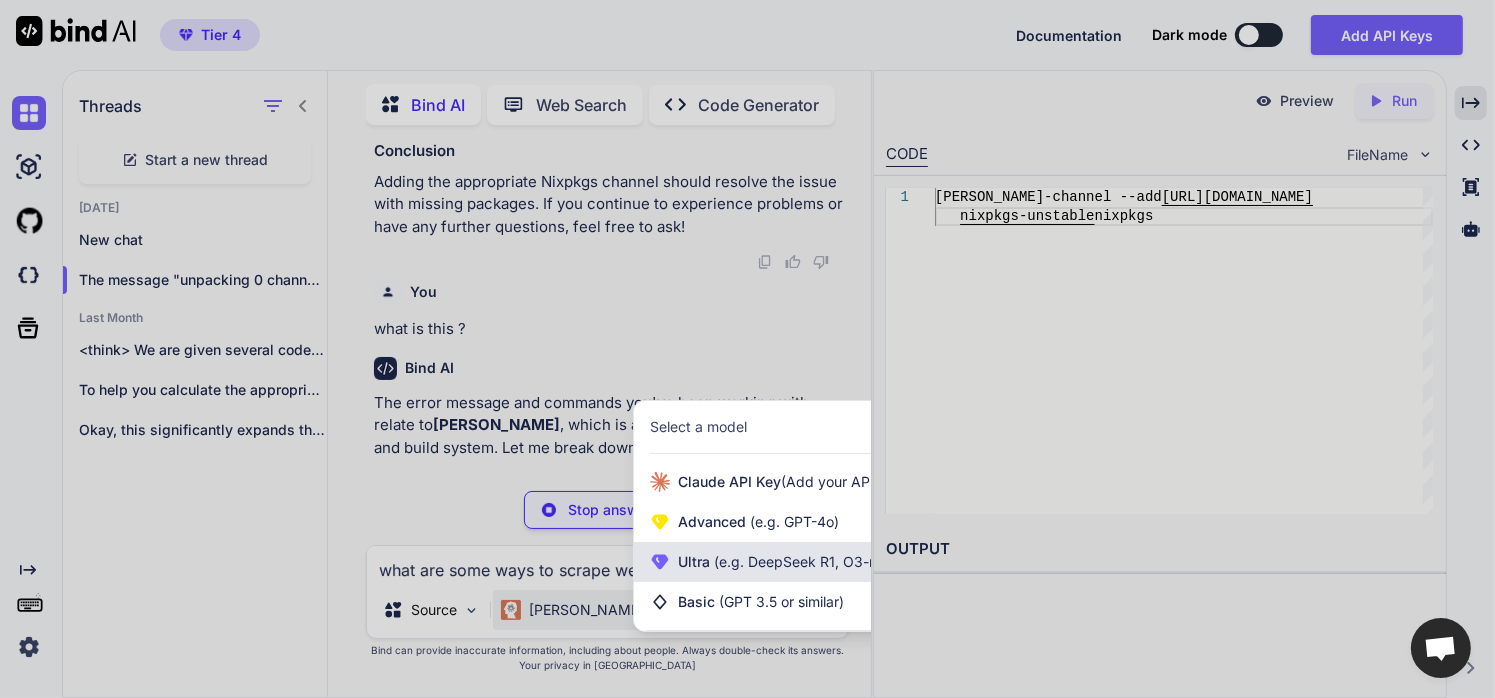 click on "Ultra     (e.g. DeepSeek R1, O3-mini)" at bounding box center [776, 562] 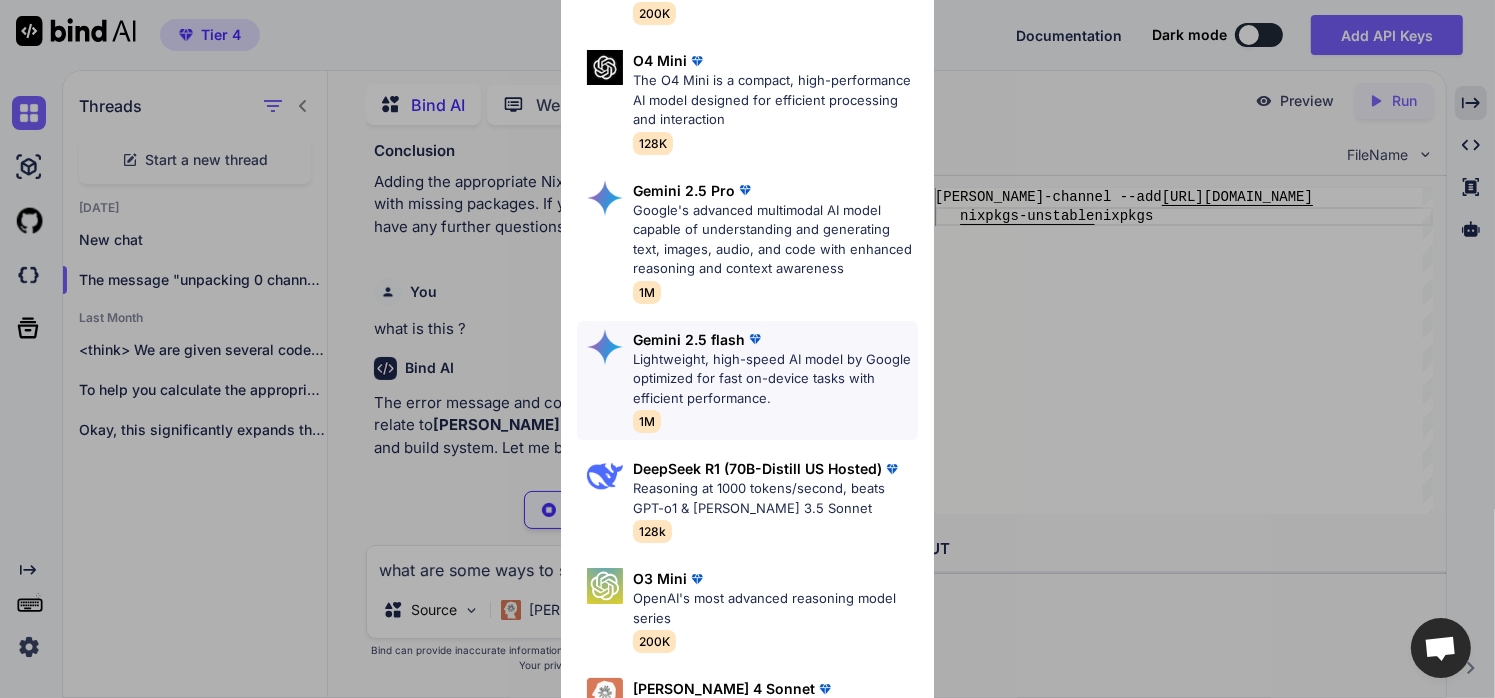 scroll, scrollTop: 144, scrollLeft: 0, axis: vertical 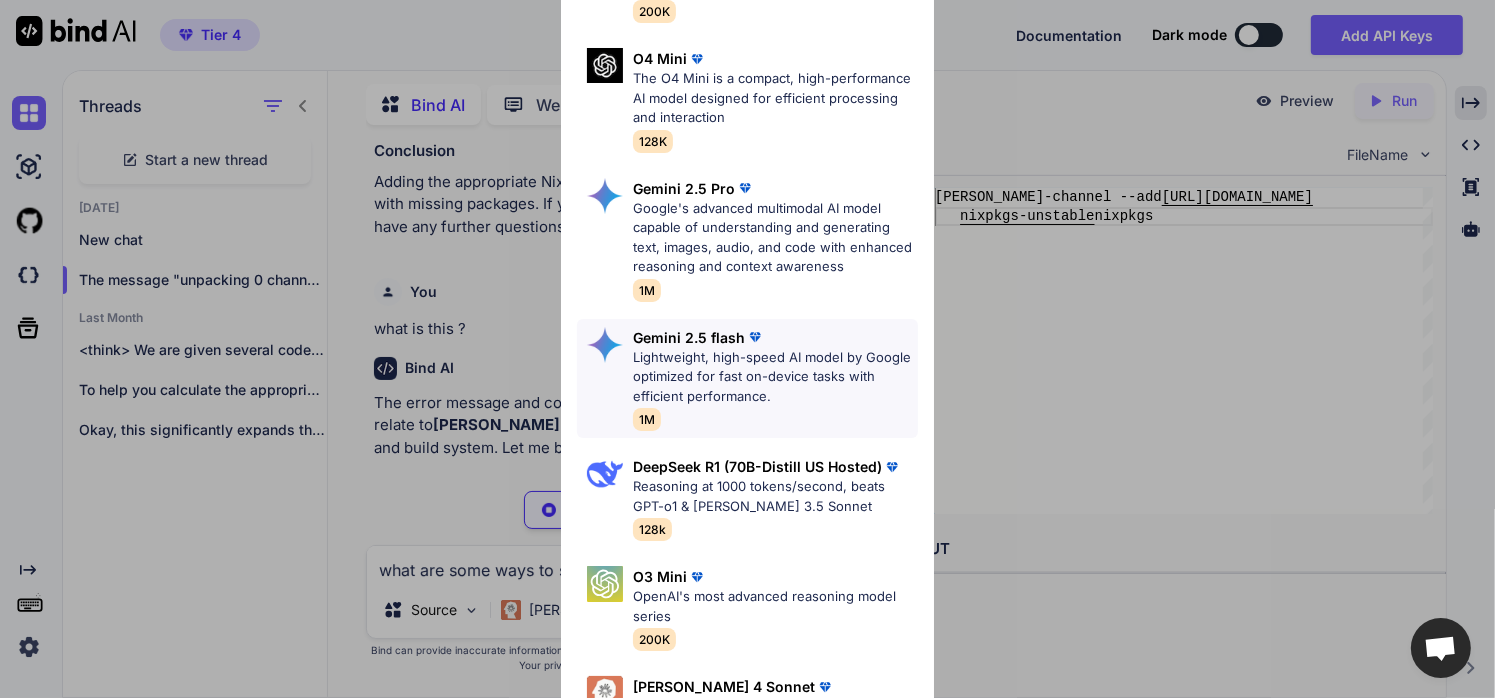 click on "Reasoning at 1000 tokens/second, beats GPT-o1 & [PERSON_NAME] 3.5 Sonnet" at bounding box center [776, 496] 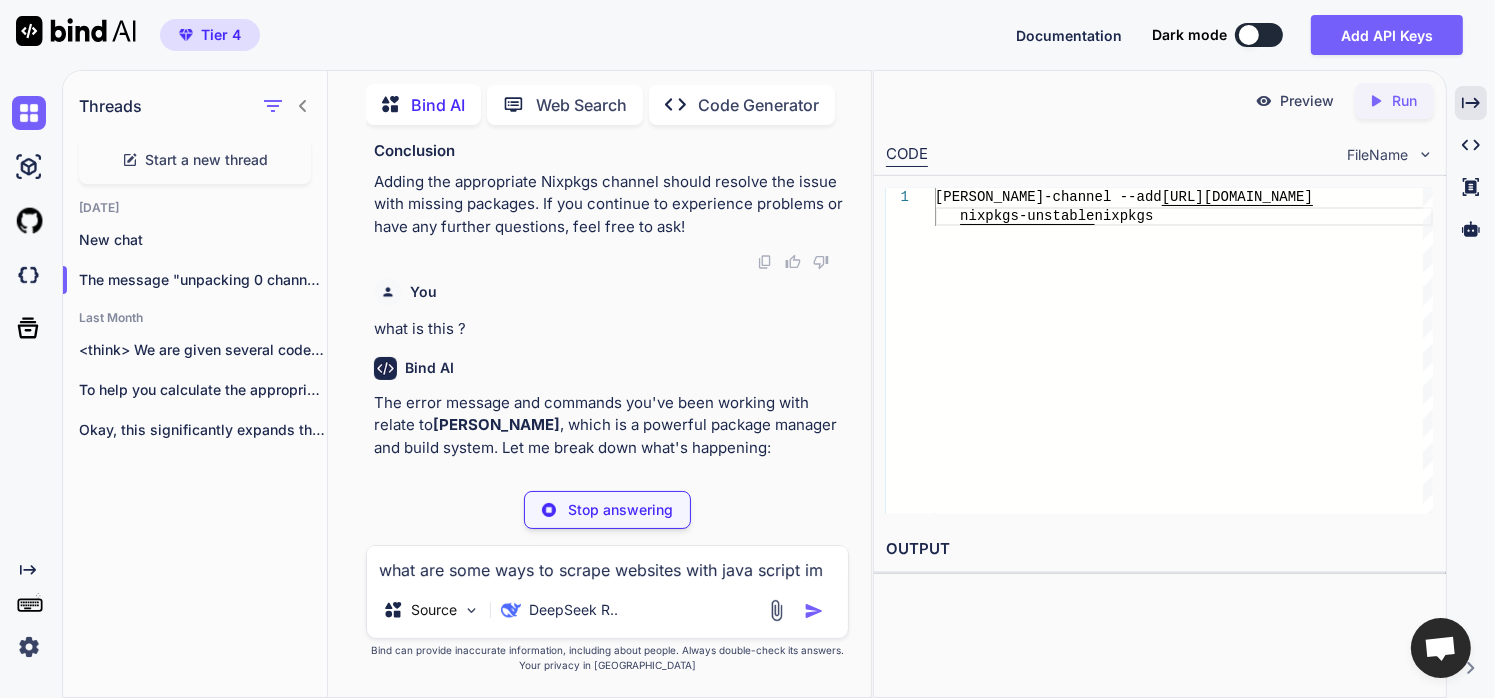 click on "Stop answering" at bounding box center [607, 510] 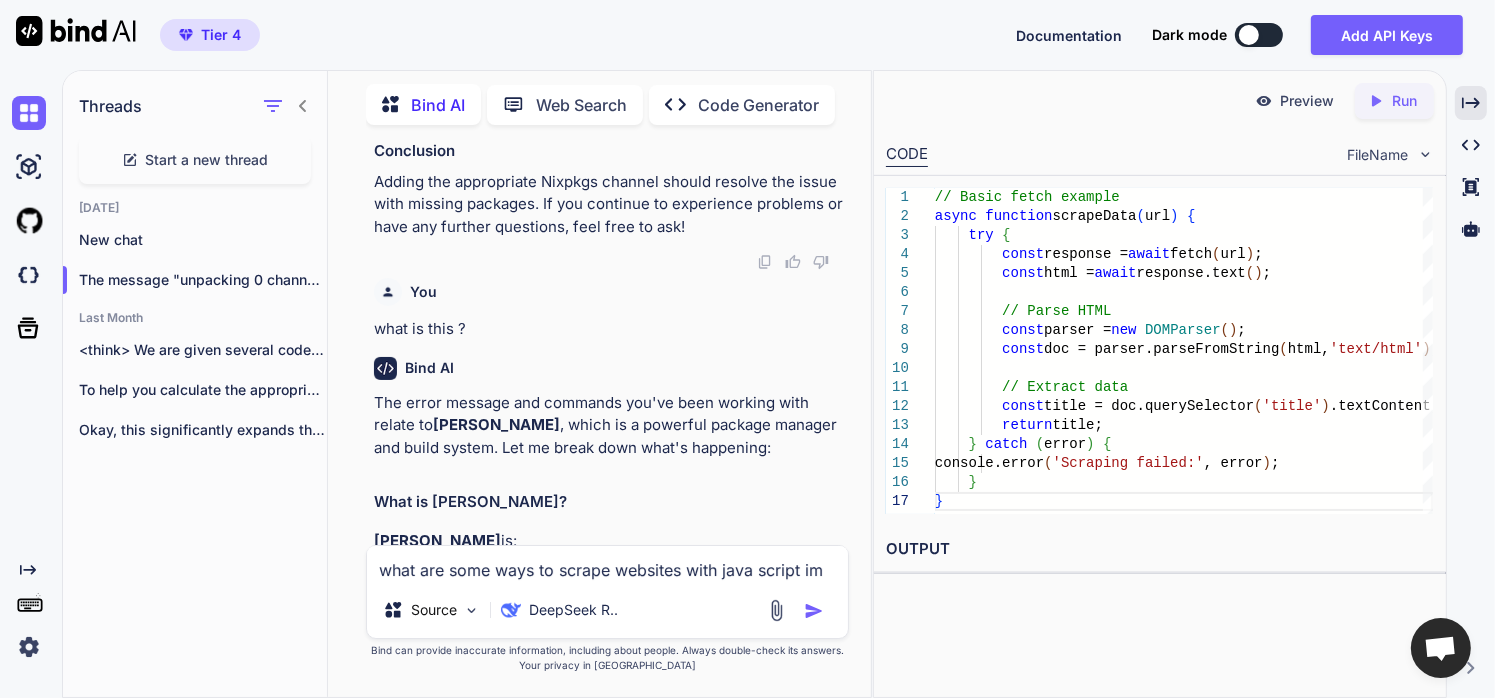 click at bounding box center (814, 611) 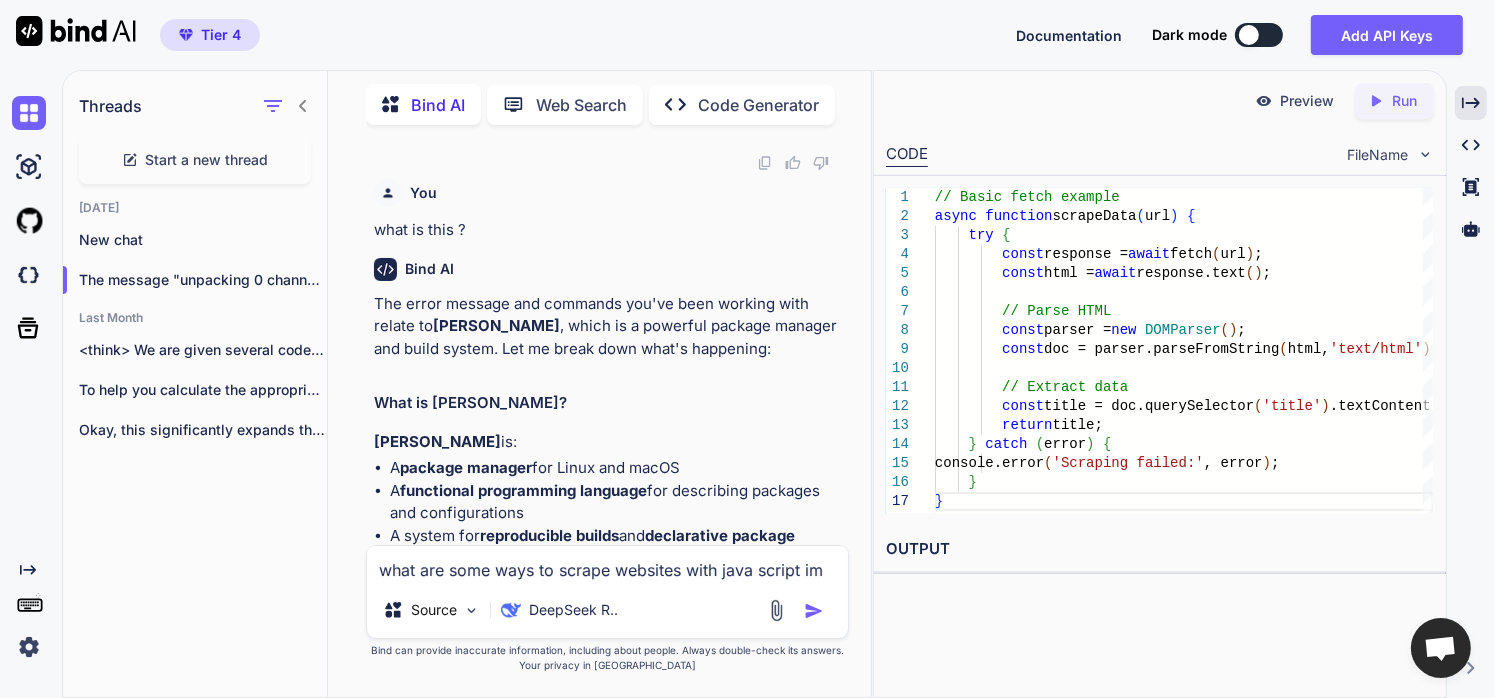 scroll, scrollTop: 60464, scrollLeft: 0, axis: vertical 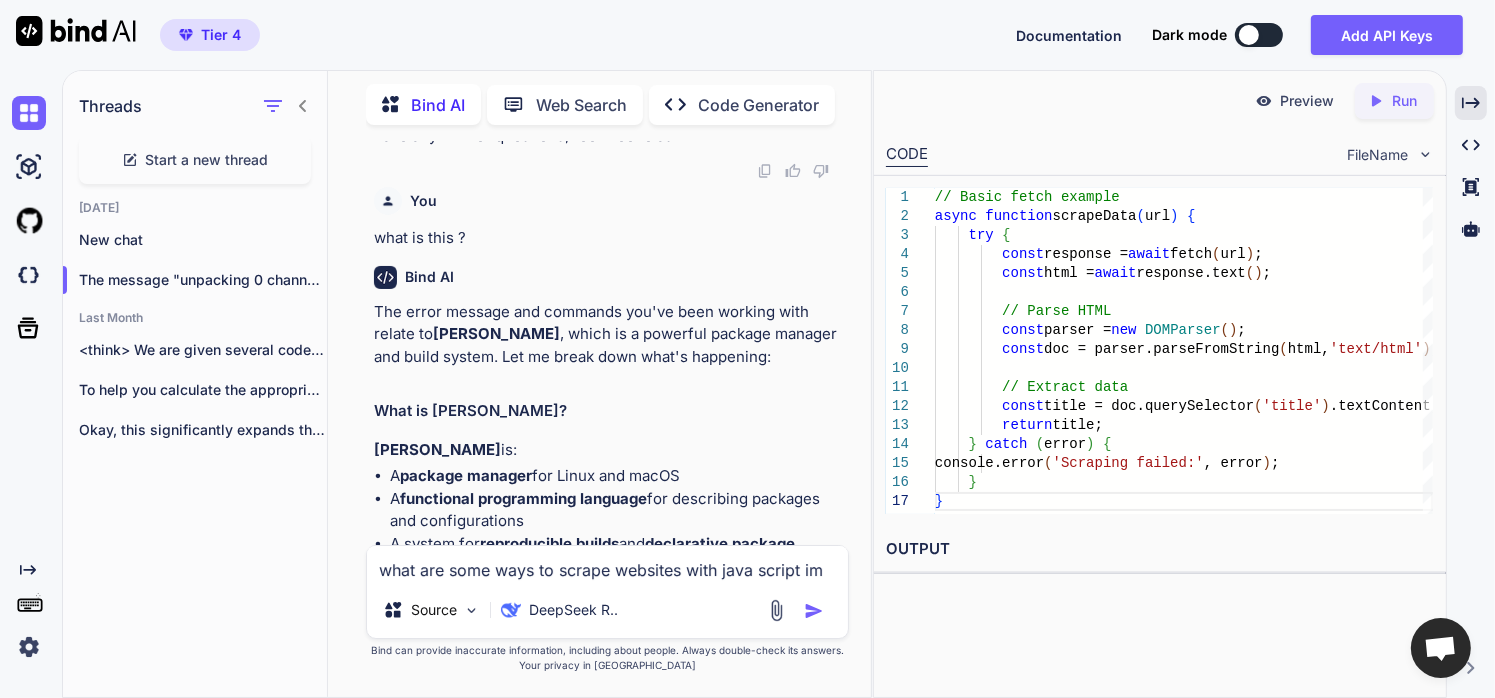 drag, startPoint x: 660, startPoint y: 328, endPoint x: 371, endPoint y: 311, distance: 289.49957 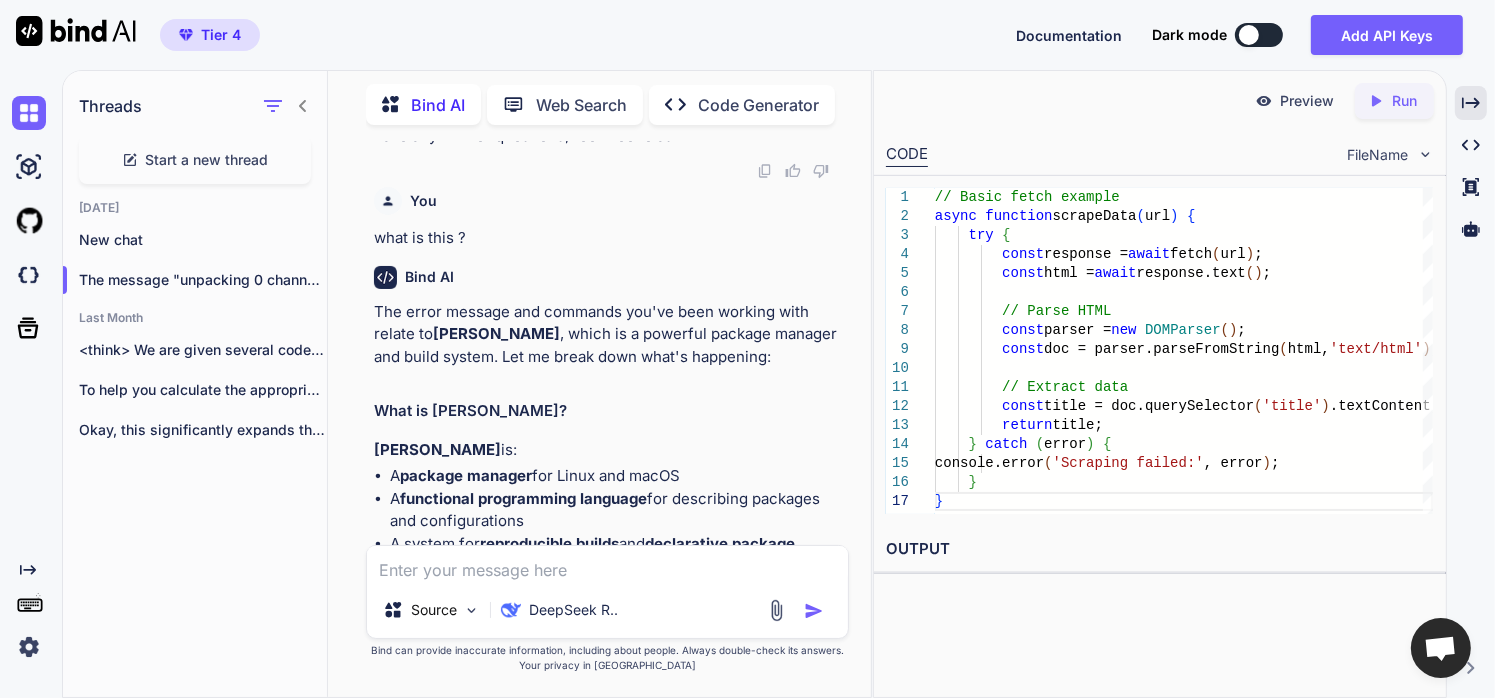 paste on "The error message and commands you've been working with relate to **[PERSON_NAME]**, which is a powerful package manager and build system. Let me break down what's happening:
## What is [PERSON_NAME]?
**[PERSON_NAME]** is:
- A **package manager** for Linux and macOS
- A **functional programming language** for describing packages and configurations
- A system for **reproducible builds** and **declarative package management**
## What's Happening in Your Case
Based on your interaction, you're working with:
1. **`.idx/dev.[PERSON_NAME]`** - A [PERSON_NAME] configuration file that defines your development environment
2. **Project Idx** - Google's cloud-based development environment that uses [PERSON_NAME] for package management
3. **Missing packages** - You're trying to install packages like `libnss3`, `nodejs_20`, `chromium`, etc.
## The Error You Encountered
The error occurred because:
- Your [PERSON_NAME] environment doesn't have any **channels** configured (sources for packages)
- Without channels, [PERSON_NAME] can't find packages like `libnss3`
-" 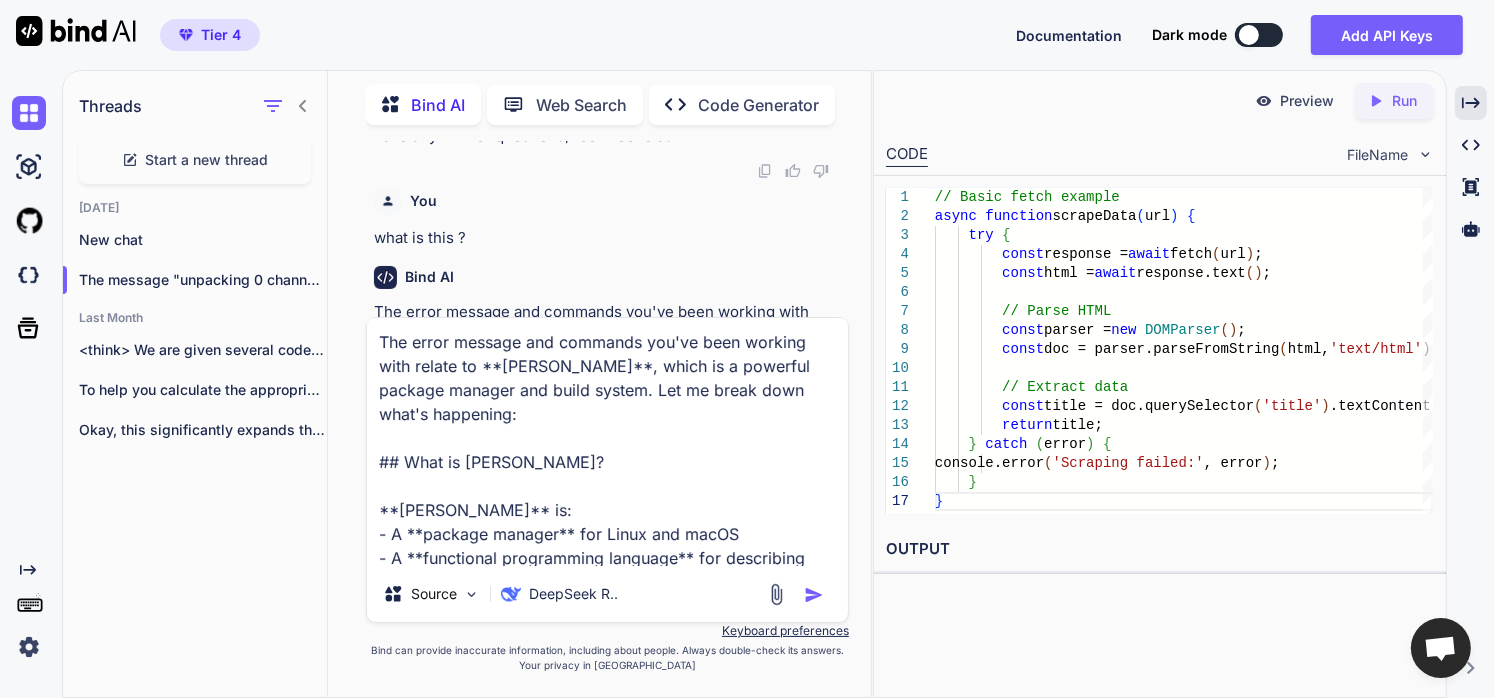 scroll, scrollTop: 529, scrollLeft: 0, axis: vertical 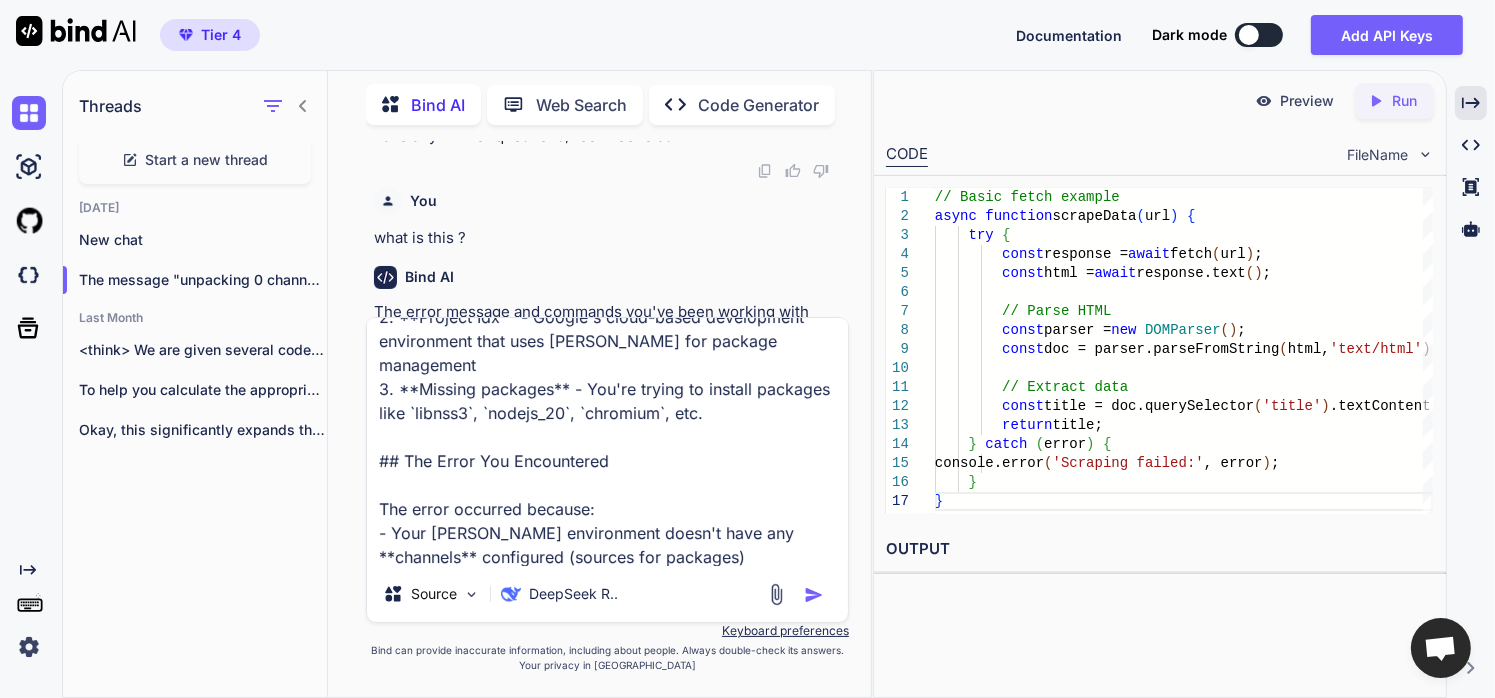 type on "The error message and commands you've been working with relate to **[PERSON_NAME]**, which is a powerful package manager and build system. Let me break down what's happening:
## What is [PERSON_NAME]?
**[PERSON_NAME]** is:
- A **package manager** for Linux and macOS
- A **functional programming language** for describing packages and configurations
- A system for **reproducible builds** and **declarative package management**
## What's Happening in Your Case
Based on your interaction, you're working with:
1. **`.idx/dev.[PERSON_NAME]`** - A [PERSON_NAME] configuration file that defines your development environment
2. **Project Idx** - Google's cloud-based development environment that uses [PERSON_NAME] for package management
3. **Missing packages** - You're trying to install packages like `libnss3`, `nodejs_20`, `chromium`, etc.
## The Error You Encountered
The error occurred because:
- Your [PERSON_NAME] environment doesn't have any **channels** configured (sources for packages)
- Without channels, [PERSON_NAME] can't find packages like `libnss3`
-" 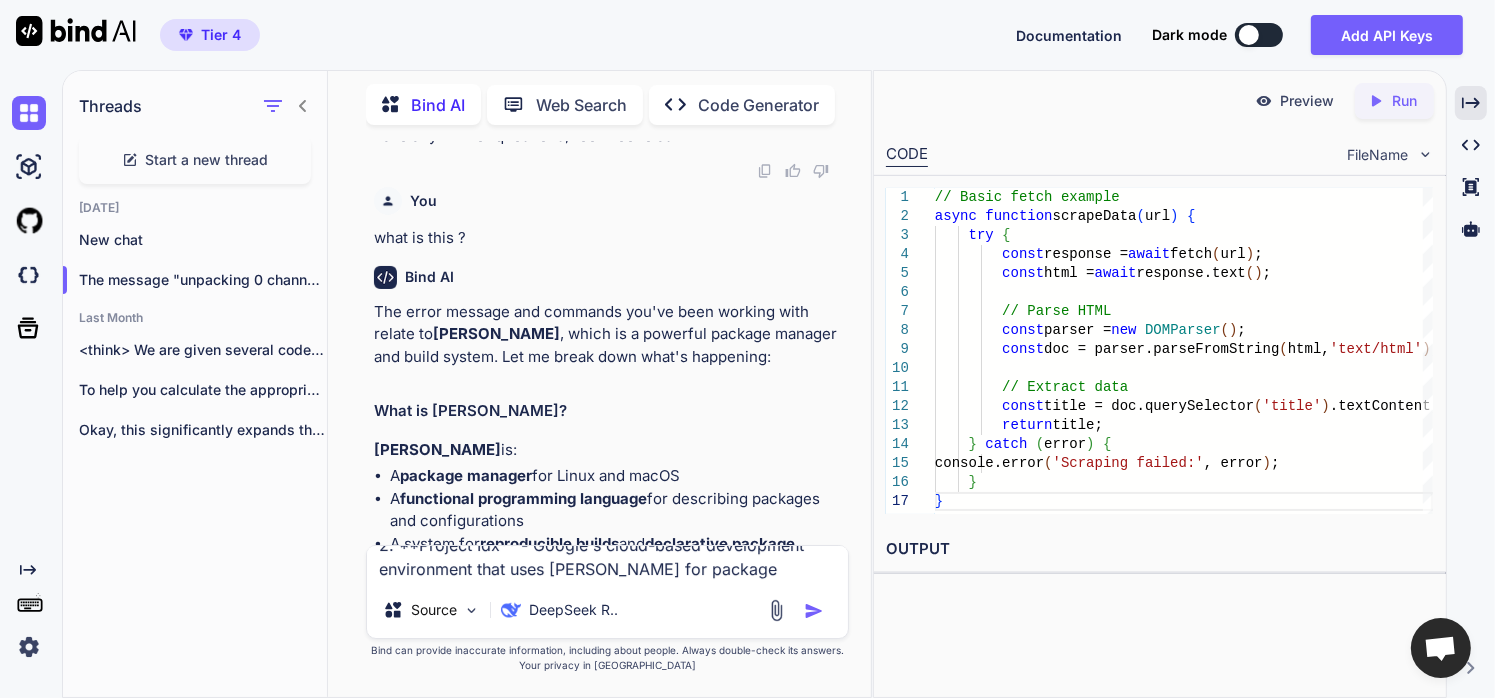 scroll, scrollTop: 0, scrollLeft: 0, axis: both 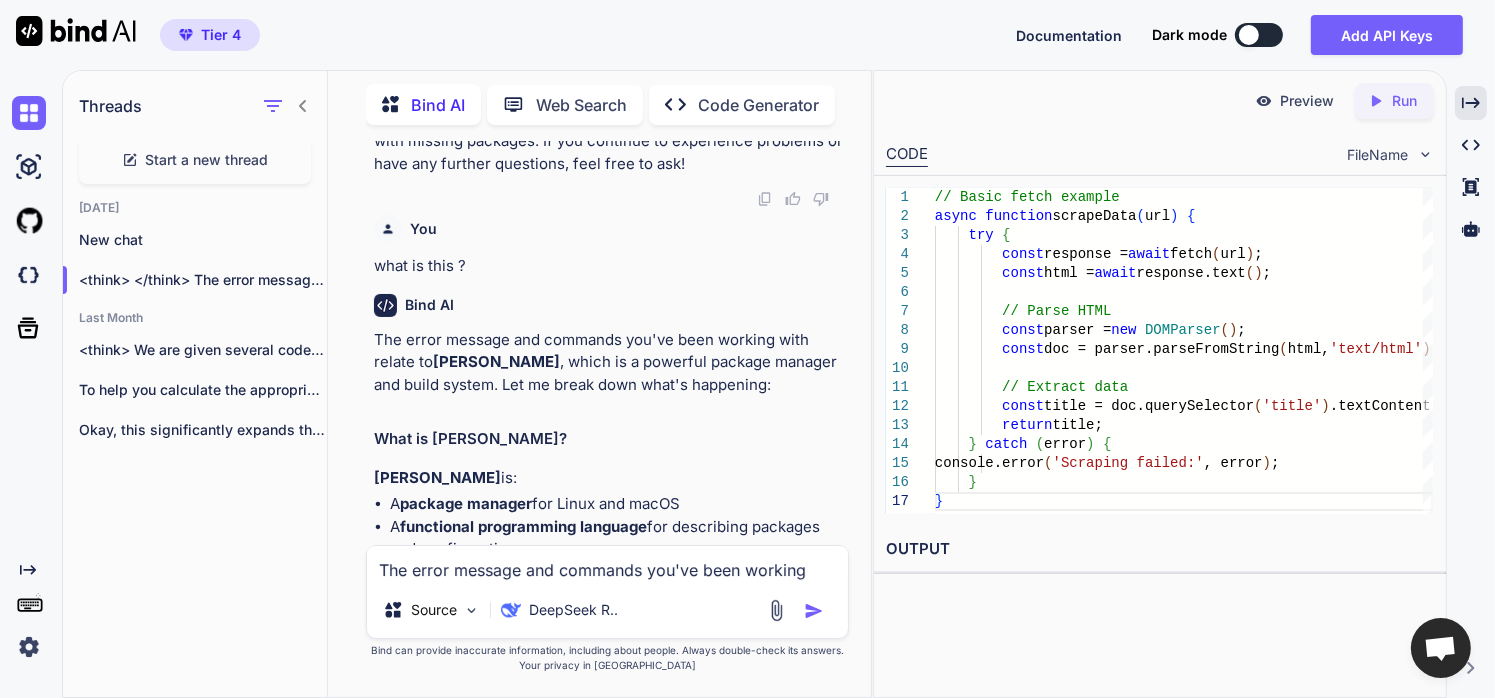 click on "Created with Pixso. Open in Editor" at bounding box center (609, 1051) 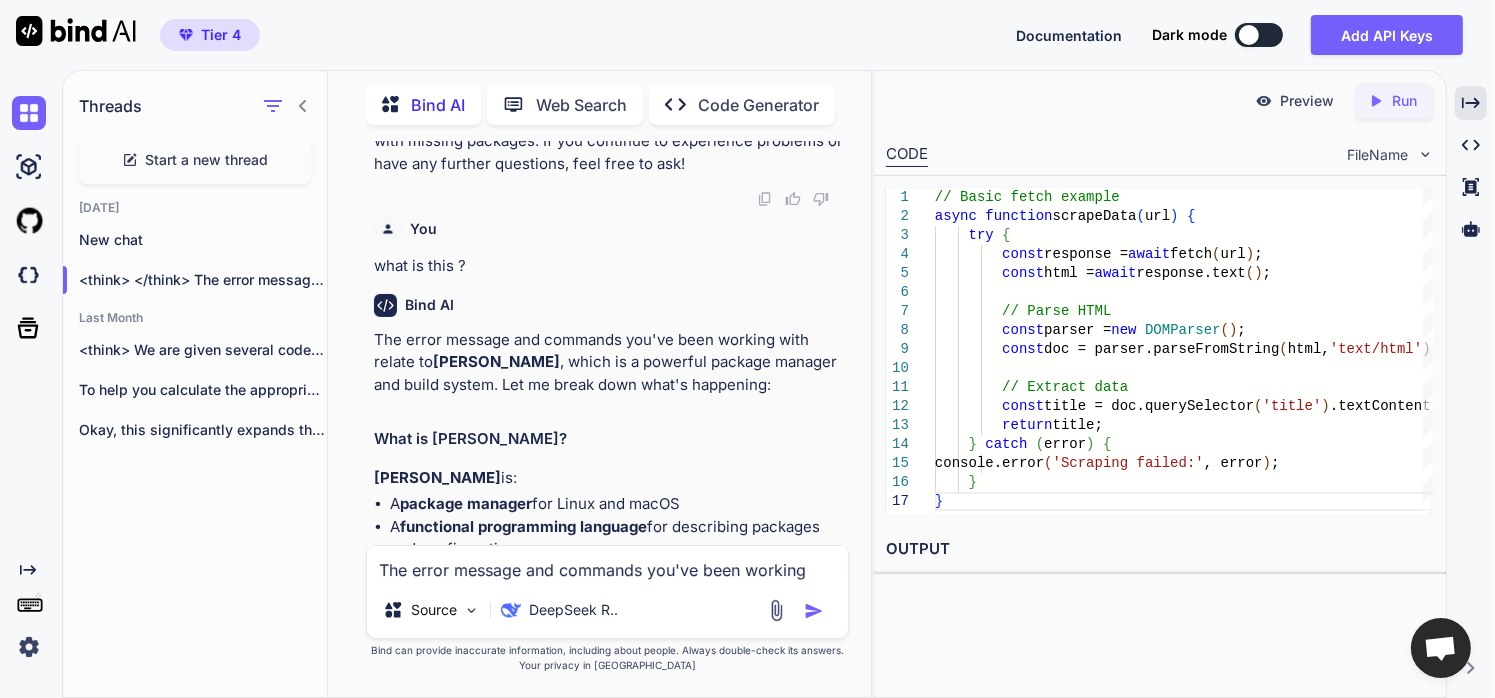 click on "Start a new thread" at bounding box center (195, 160) 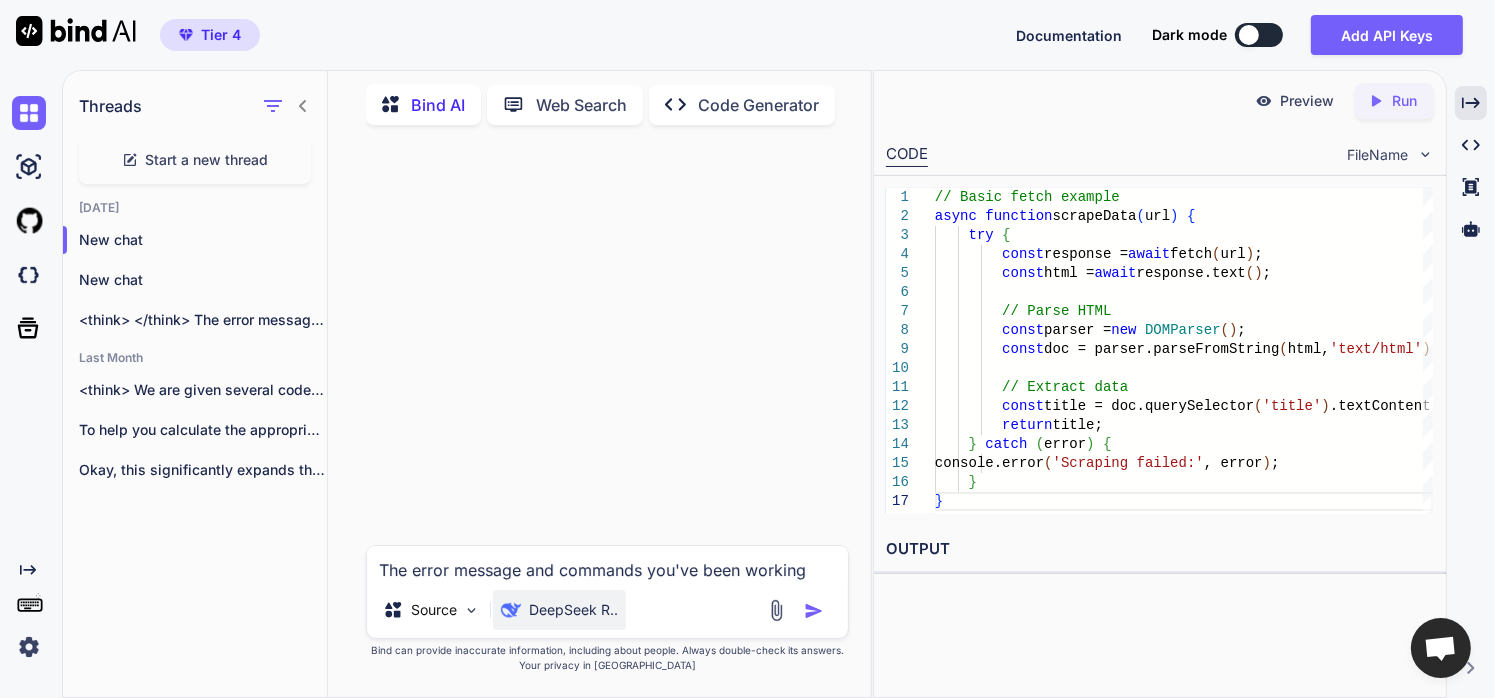 click on "DeepSeek R.." at bounding box center (559, 610) 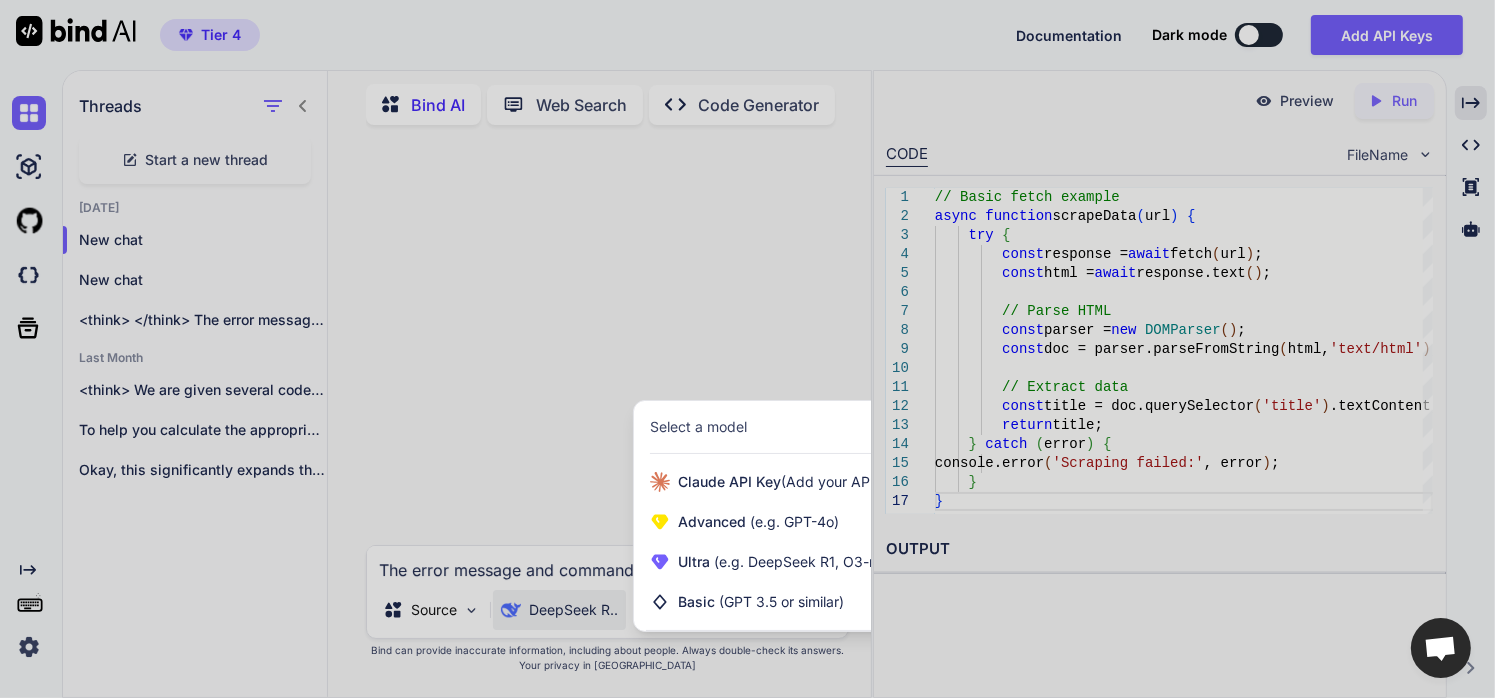 click at bounding box center [747, 349] 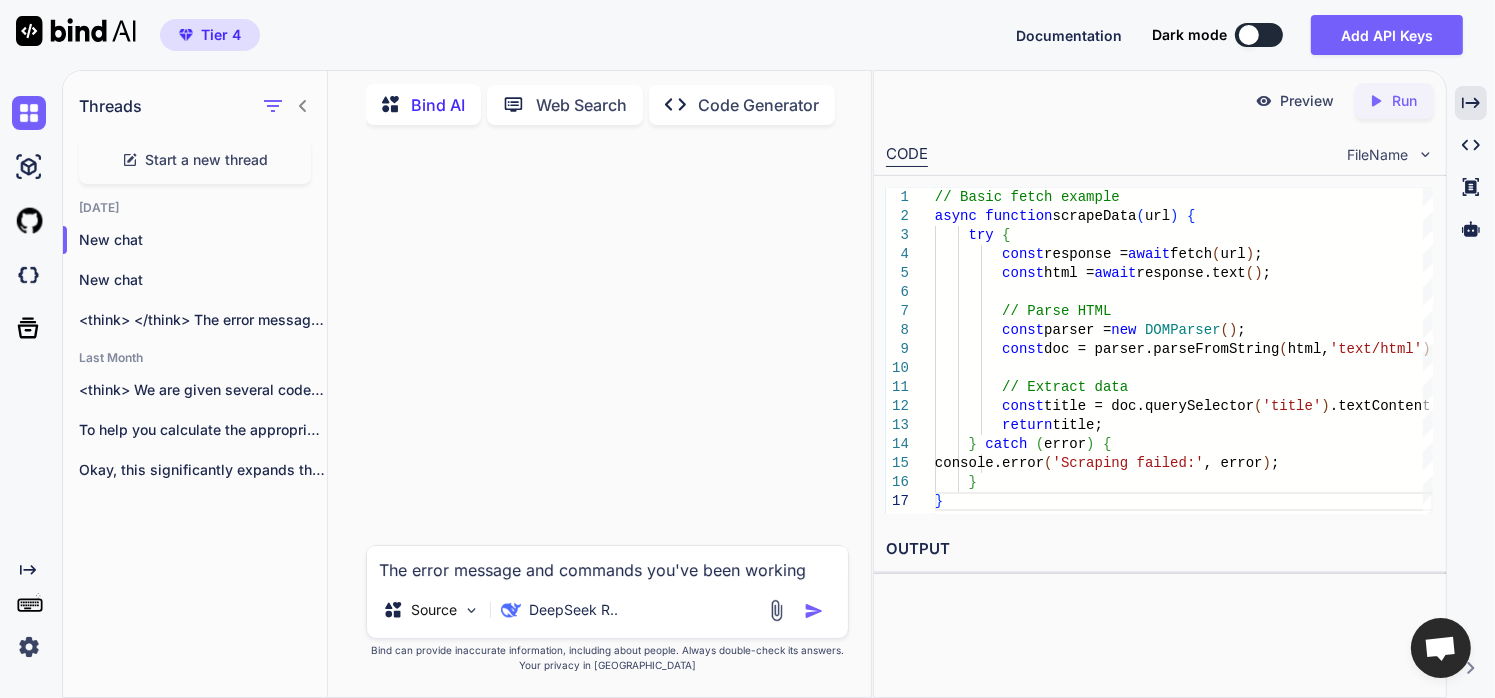 click on "The error message and commands you've been working with relate to **[PERSON_NAME]**, which is a powerful package manager and build system. Let me break down what's happening:
## What is [PERSON_NAME]?
**[PERSON_NAME]** is:
- A **package manager** for Linux and macOS
- A **functional programming language** for describing packages and configurations
- A system for **reproducible builds** and **declarative package management**
## What's Happening in Your Case
Based on your interaction, you're working with:
1. **`.idx/dev.[PERSON_NAME]`** - A [PERSON_NAME] configuration file that defines your development environment
2. **Project Idx** - Google's cloud-based development environment that uses [PERSON_NAME] for package management
3. **Missing packages** - You're trying to install packages like `libnss3`, `nodejs_20`, `chromium`, etc.
## The Error You Encountered
The error occurred because:
- Your [PERSON_NAME] environment doesn't have any **channels** configured (sources for packages)
- Without channels, [PERSON_NAME] can't find packages like `libnss3`
-" at bounding box center [607, 564] 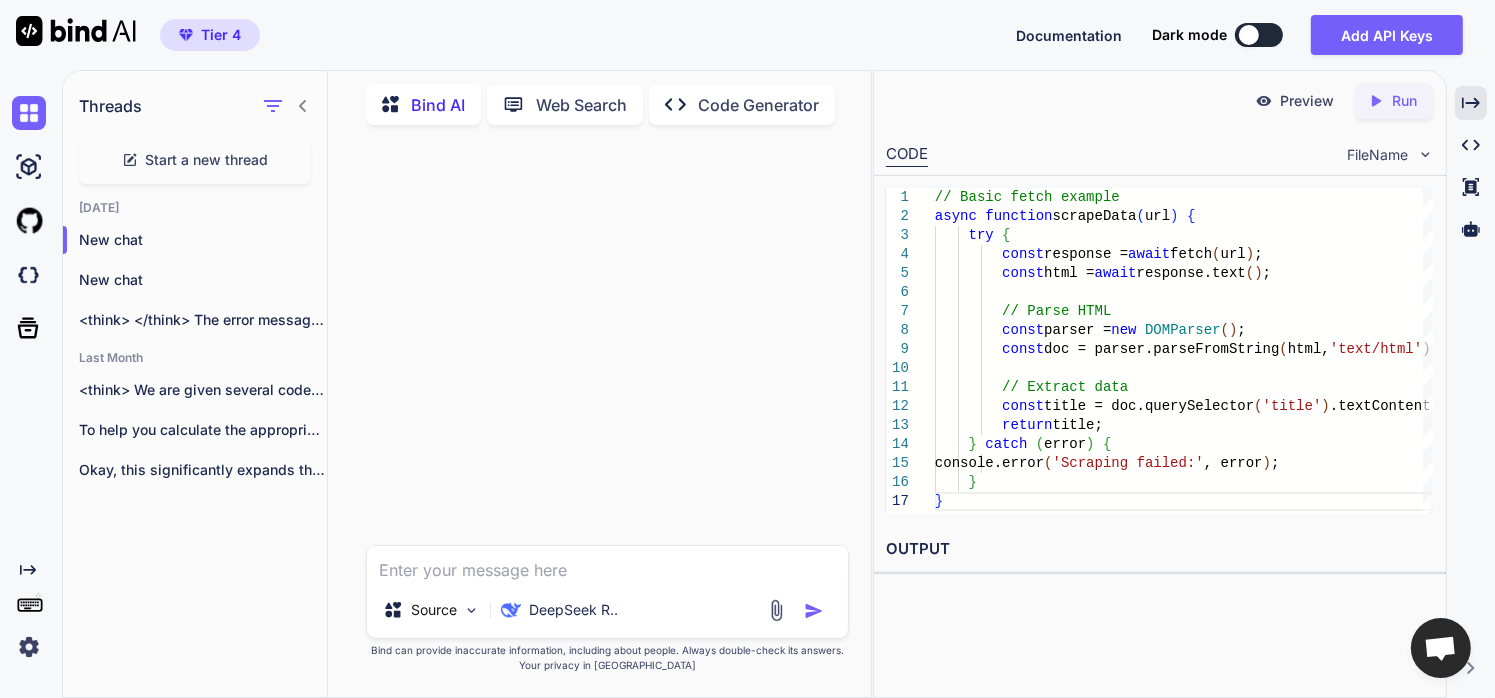 paste on "The error message and commands you've been working with relate to **[PERSON_NAME]**, which is a powerful package manager and build system. Let me break down what's happening:
## What is [PERSON_NAME]?
**[PERSON_NAME]** is:
- A **package manager** for Linux and macOS
- A **functional programming language** for describing packages and configurations
- A system for **reproducible builds** and **declarative package management**
## What's Happening in Your Case
Based on your interaction, you're working with:
1. **`.idx/dev.[PERSON_NAME]`** - A [PERSON_NAME] configuration file that defines your development environment
2. **Project Idx** - Google's cloud-based development environment that uses [PERSON_NAME] for package management
3. **Missing packages** - You're trying to install packages like `libnss3`, `nodejs_20`, `chromium`, etc.
## The Error You Encountered
The error occurred because:
- Your [PERSON_NAME] environment doesn't have any **channels** configured (sources for packages)
- Without channels, [PERSON_NAME] can't find packages like `libnss3`
-" 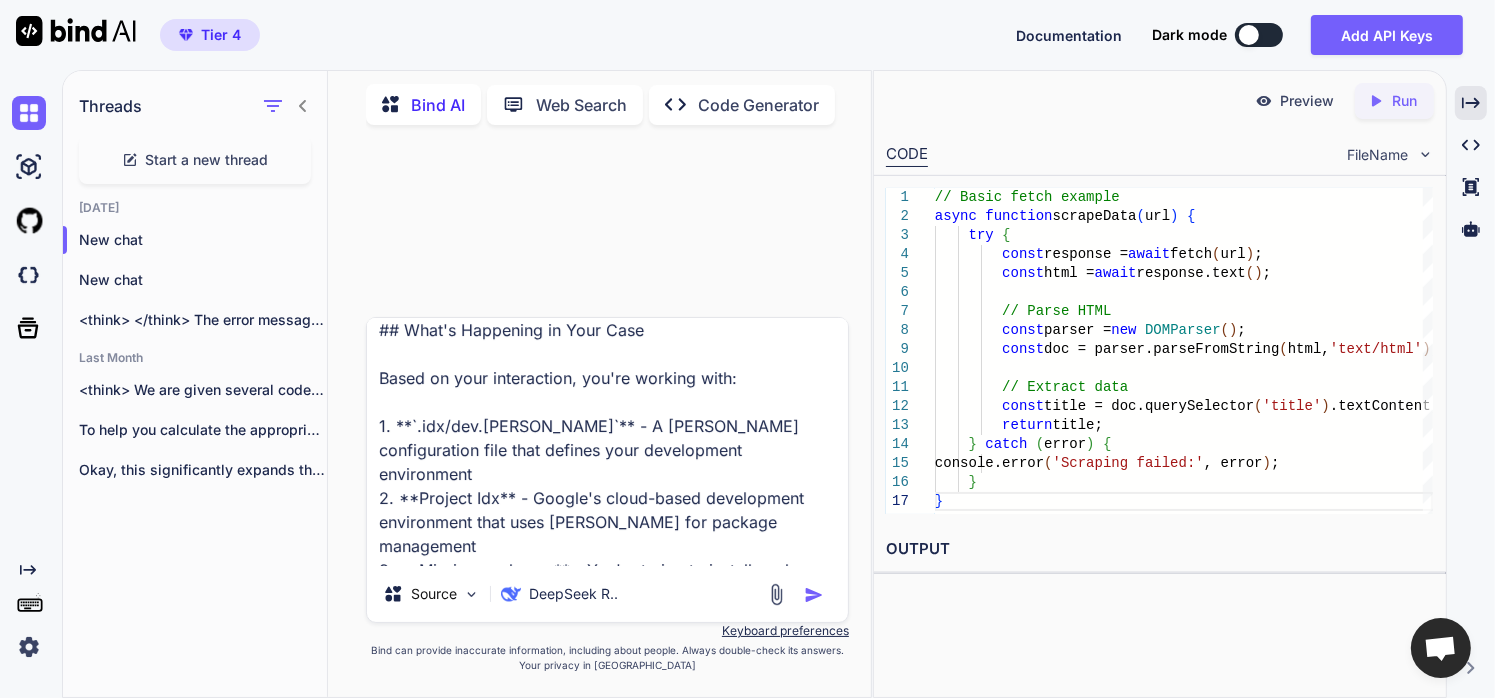 scroll, scrollTop: 531, scrollLeft: 0, axis: vertical 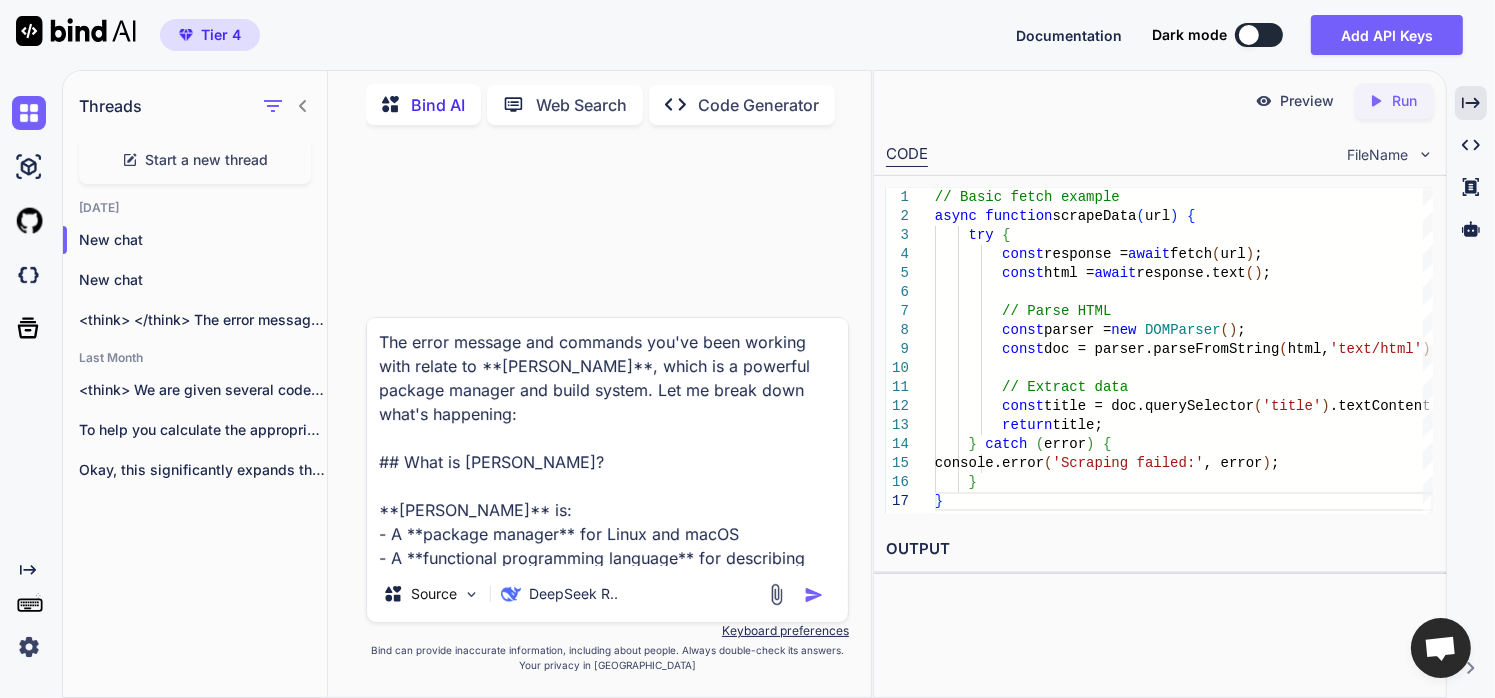drag, startPoint x: 408, startPoint y: 555, endPoint x: 384, endPoint y: 265, distance: 290.9914 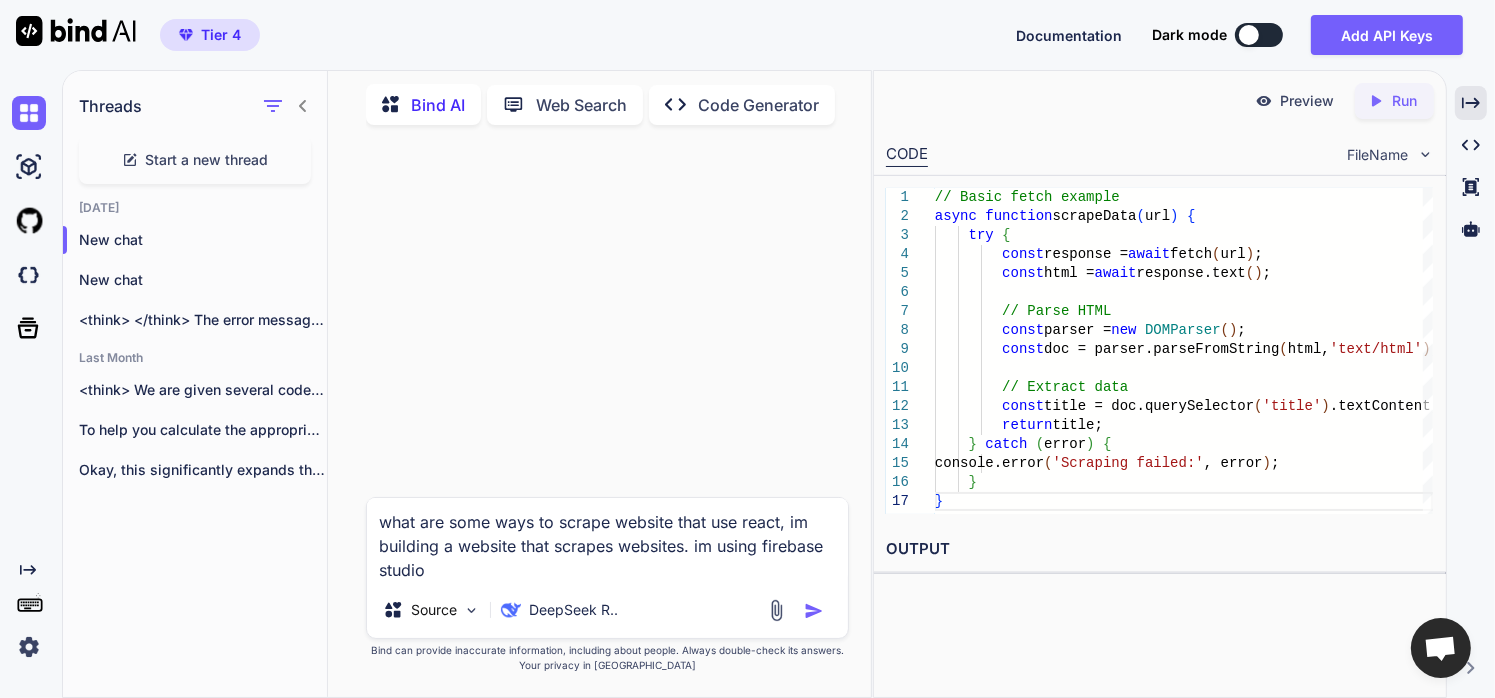 type on "what are some ways to scrape website that use react, im building a website that scrapes websites. im using firebase studio" 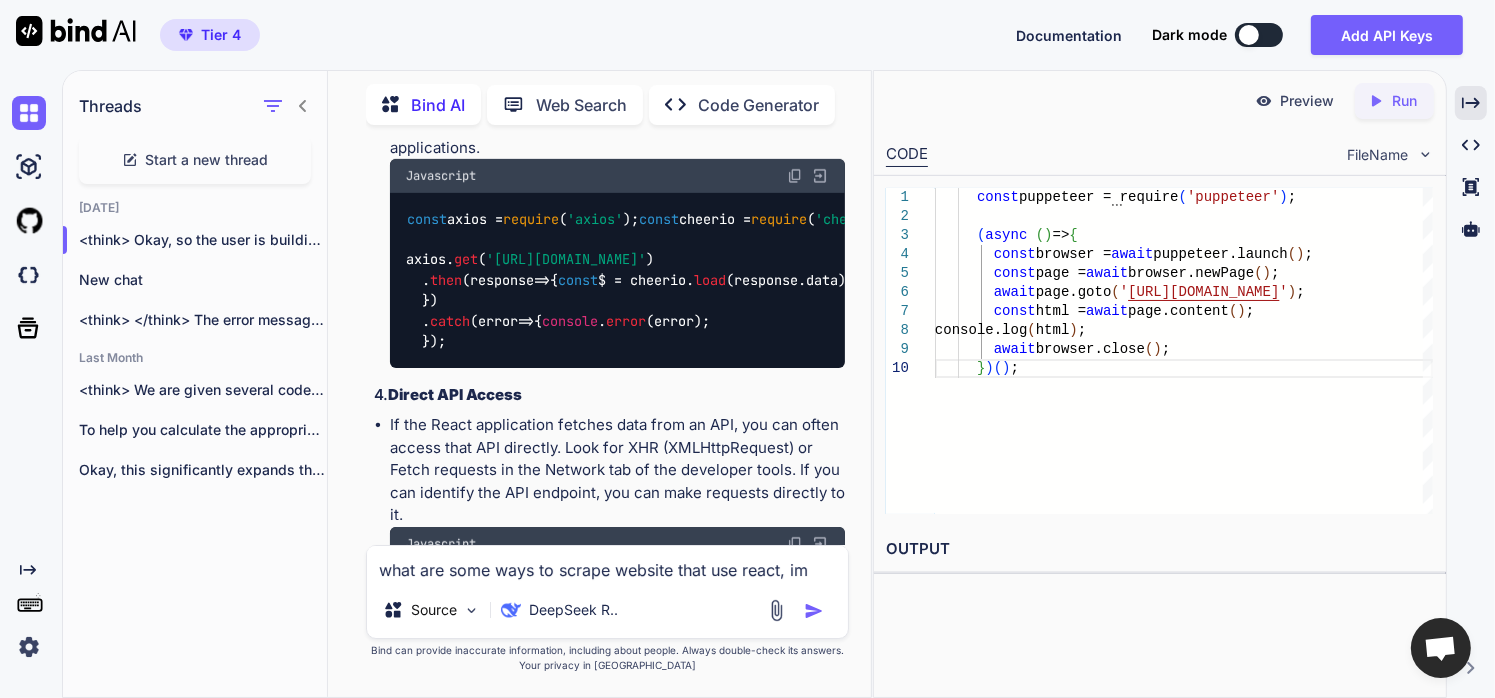scroll, scrollTop: 1043, scrollLeft: 0, axis: vertical 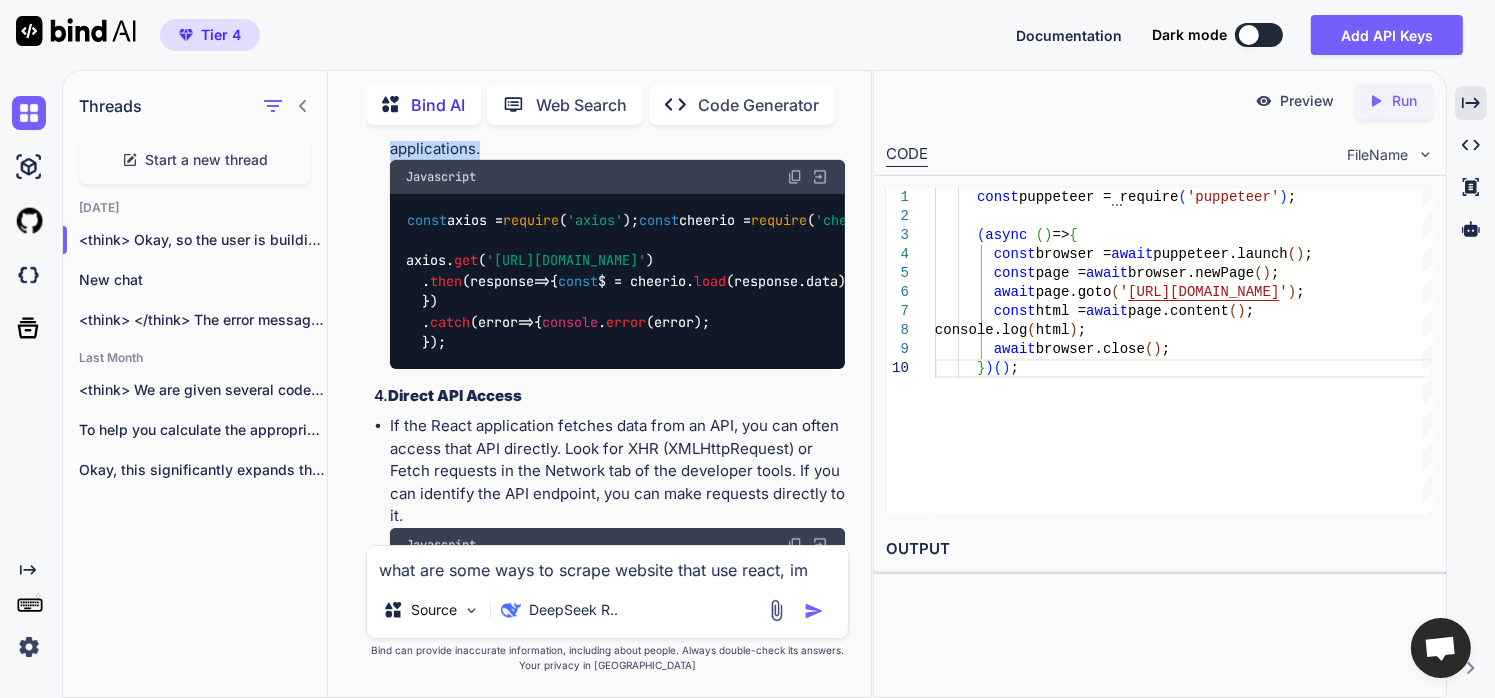 drag, startPoint x: 390, startPoint y: 168, endPoint x: 515, endPoint y: 268, distance: 160.07811 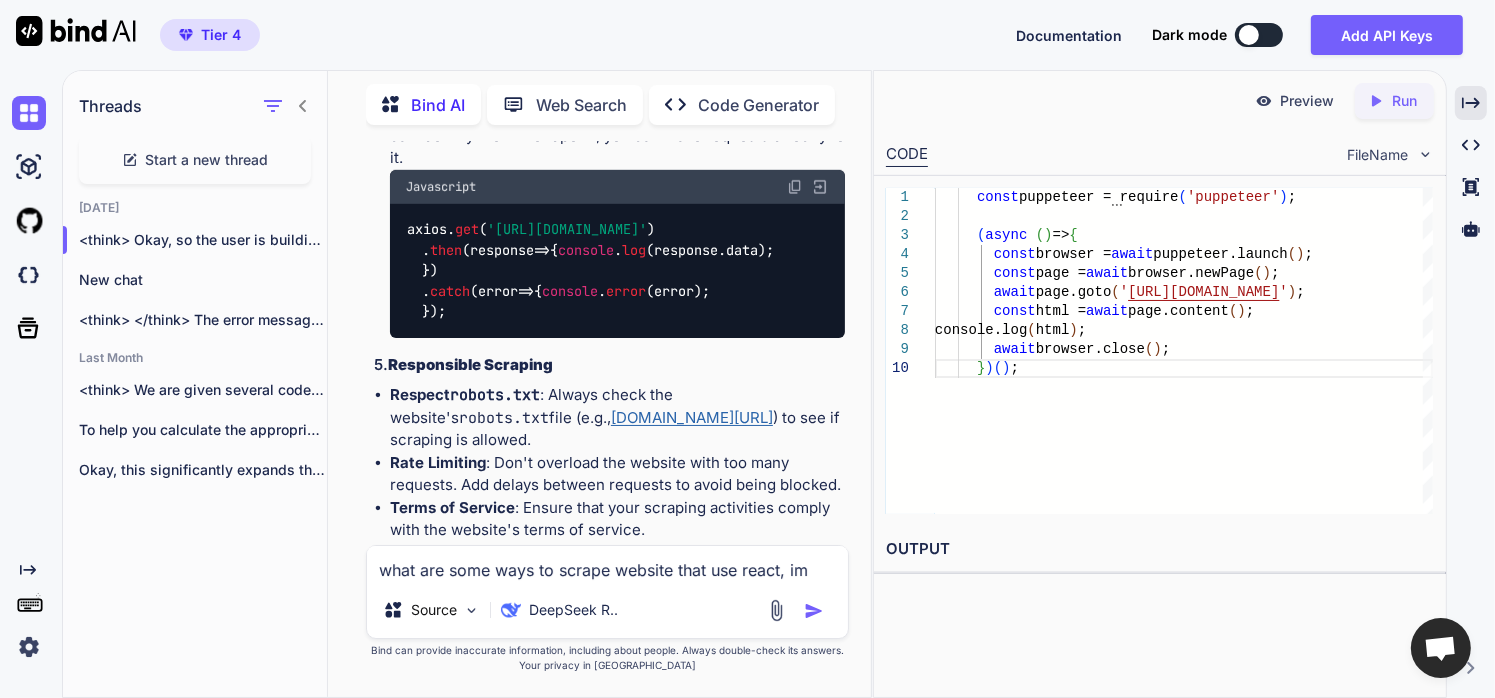 scroll, scrollTop: 1403, scrollLeft: 0, axis: vertical 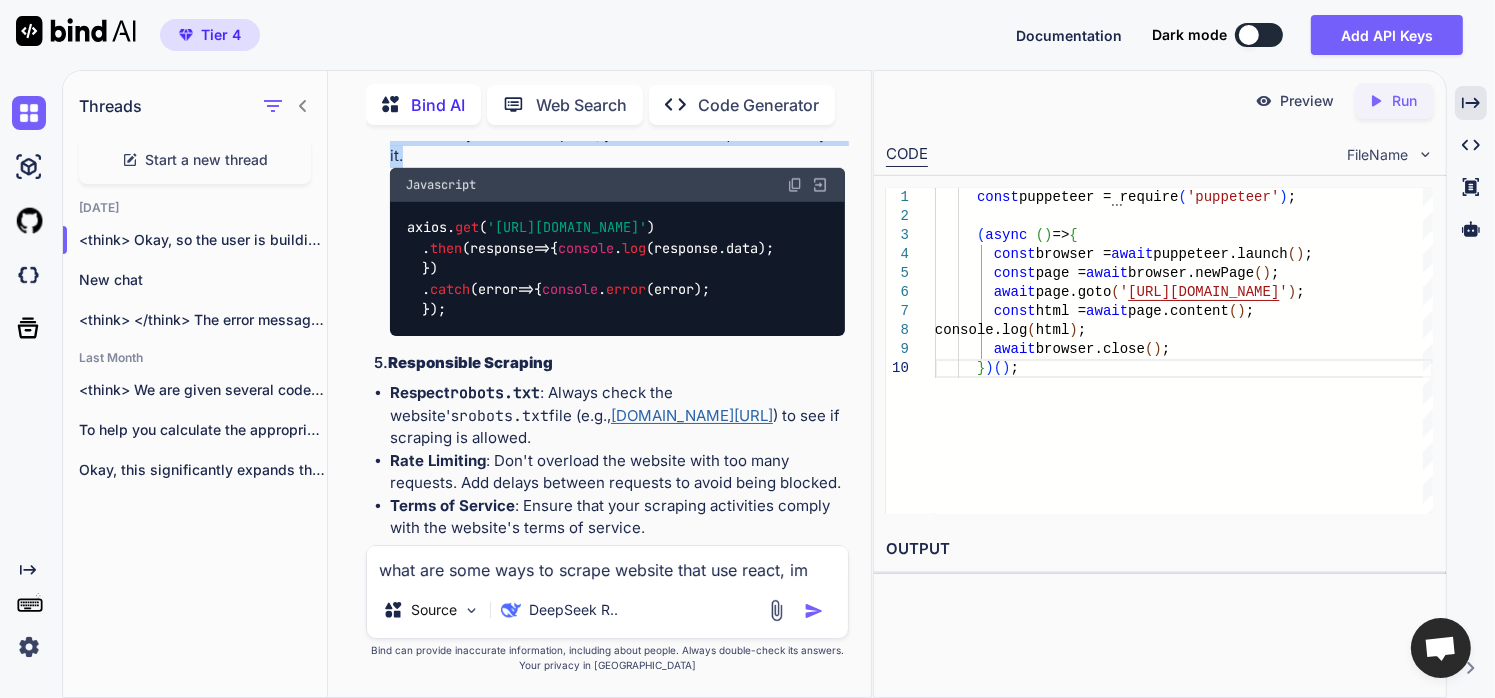 drag, startPoint x: 391, startPoint y: 255, endPoint x: 575, endPoint y: 382, distance: 223.57326 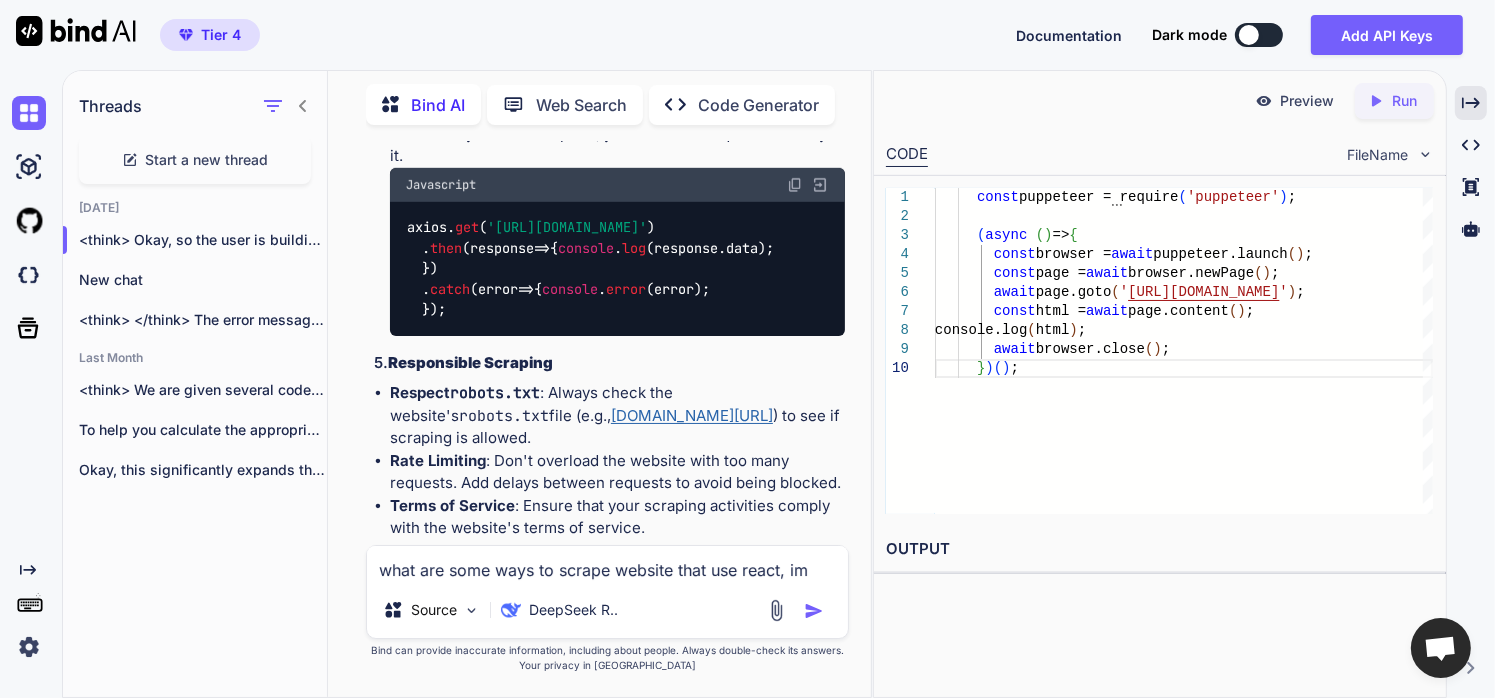 click on "what are some ways to scrape website that use react, im building a website that scrapes websites. im using firebase studio" at bounding box center [607, 564] 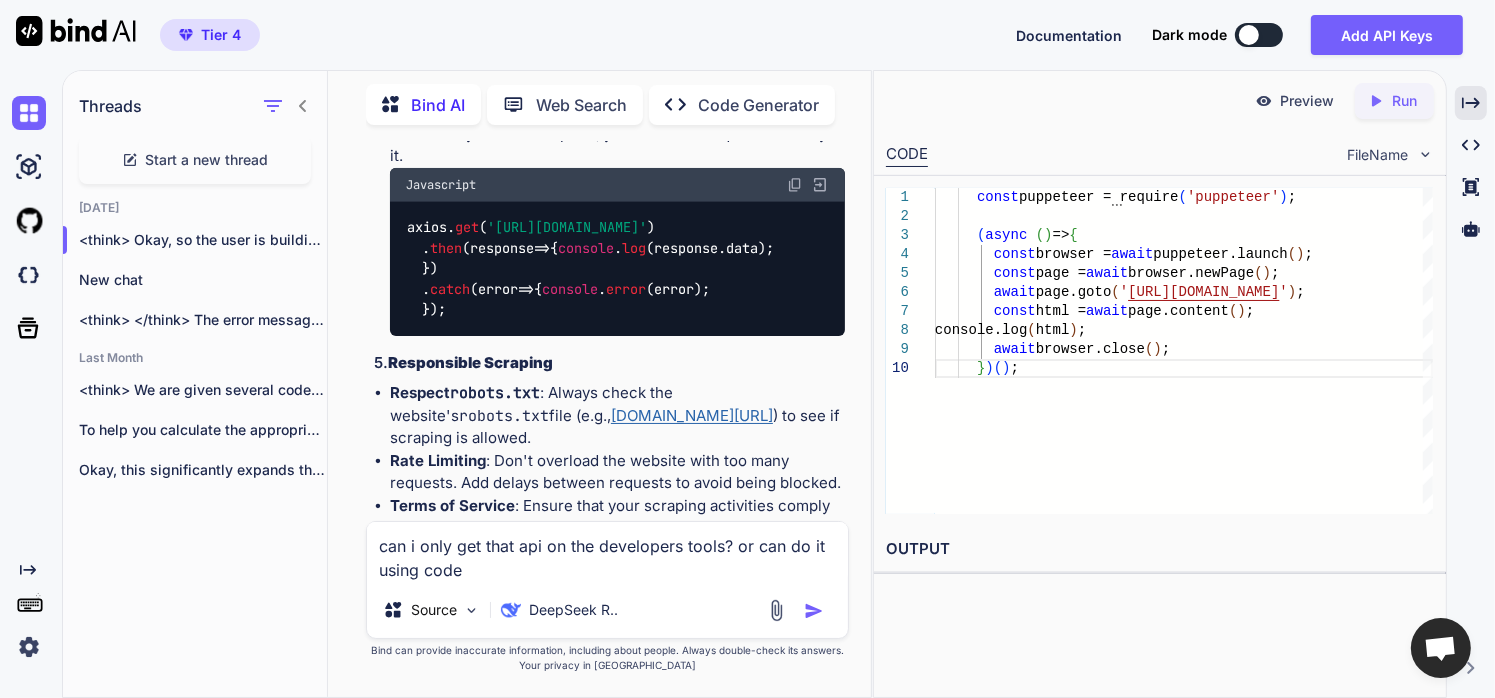 type on "can i only get that api on the developers tools? or can do it using code" 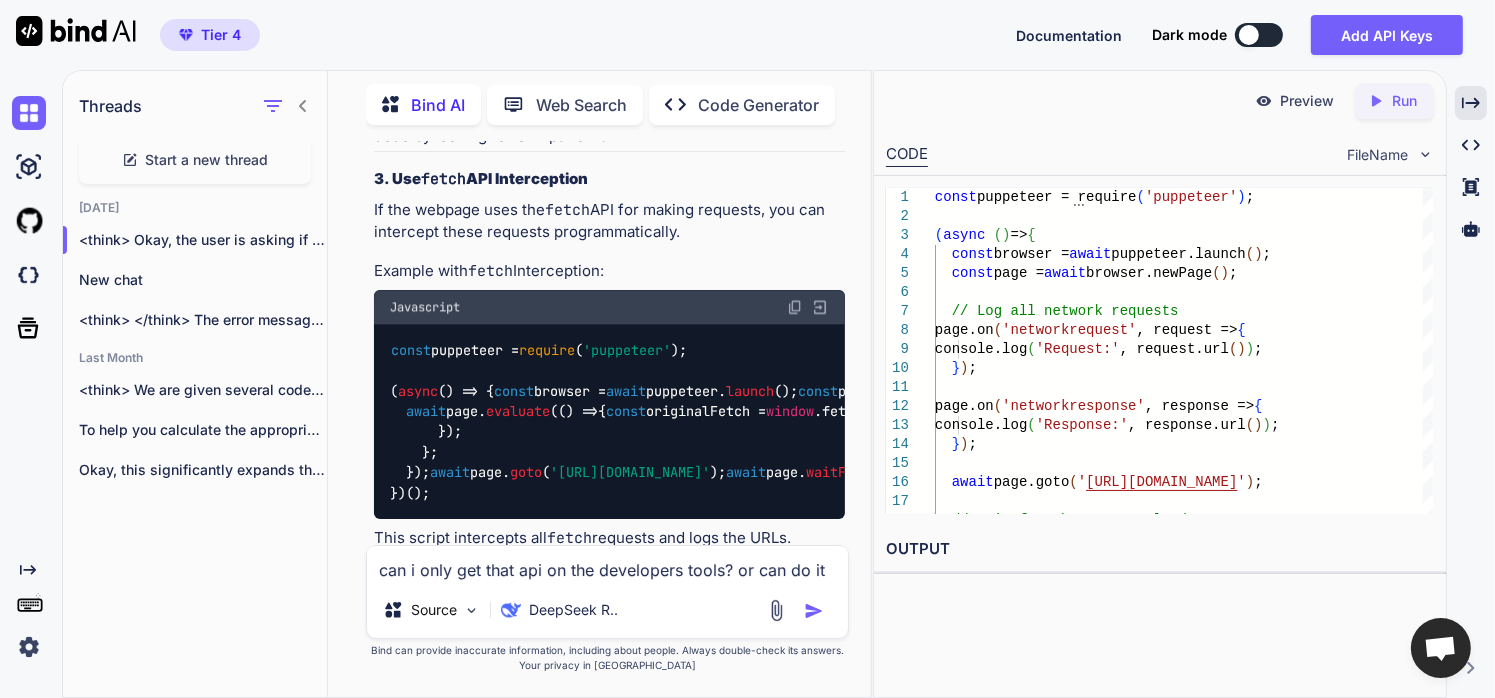 scroll, scrollTop: 4880, scrollLeft: 0, axis: vertical 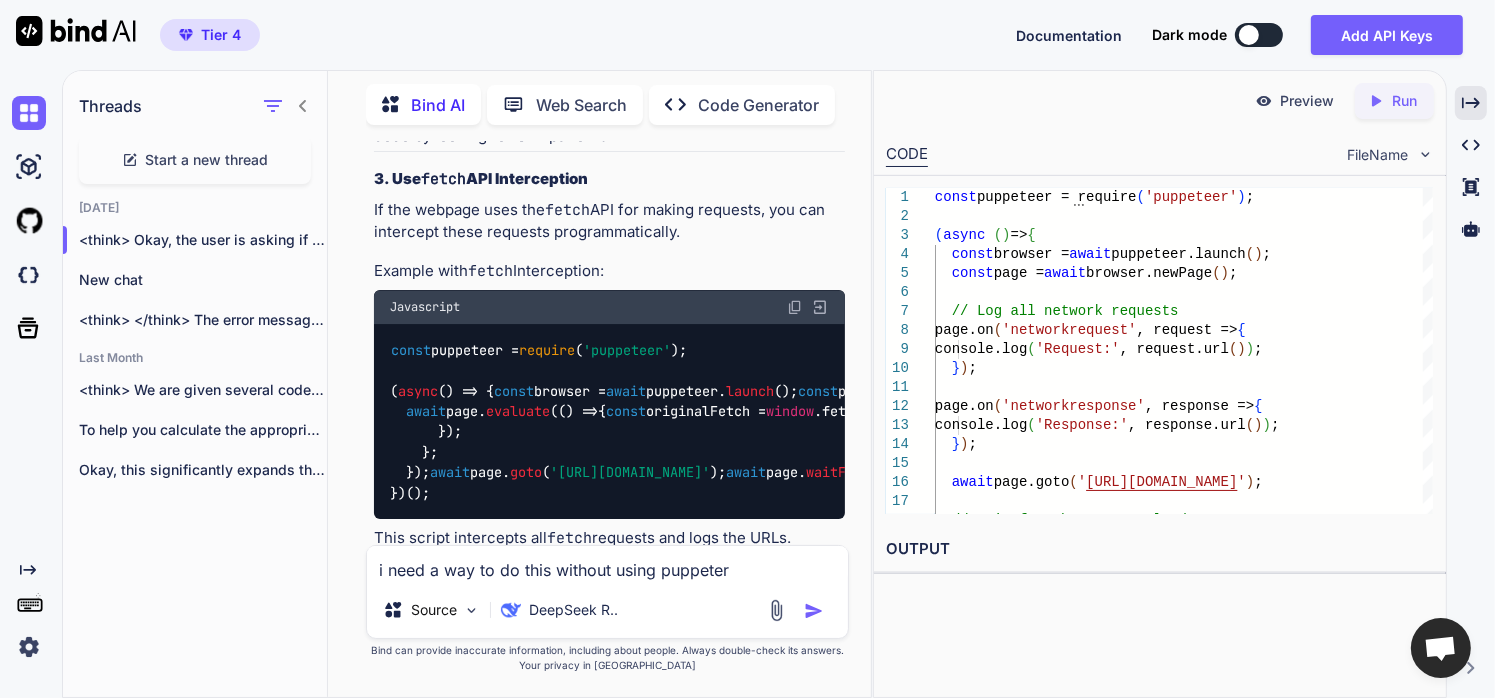 drag, startPoint x: 696, startPoint y: 196, endPoint x: 636, endPoint y: 207, distance: 61 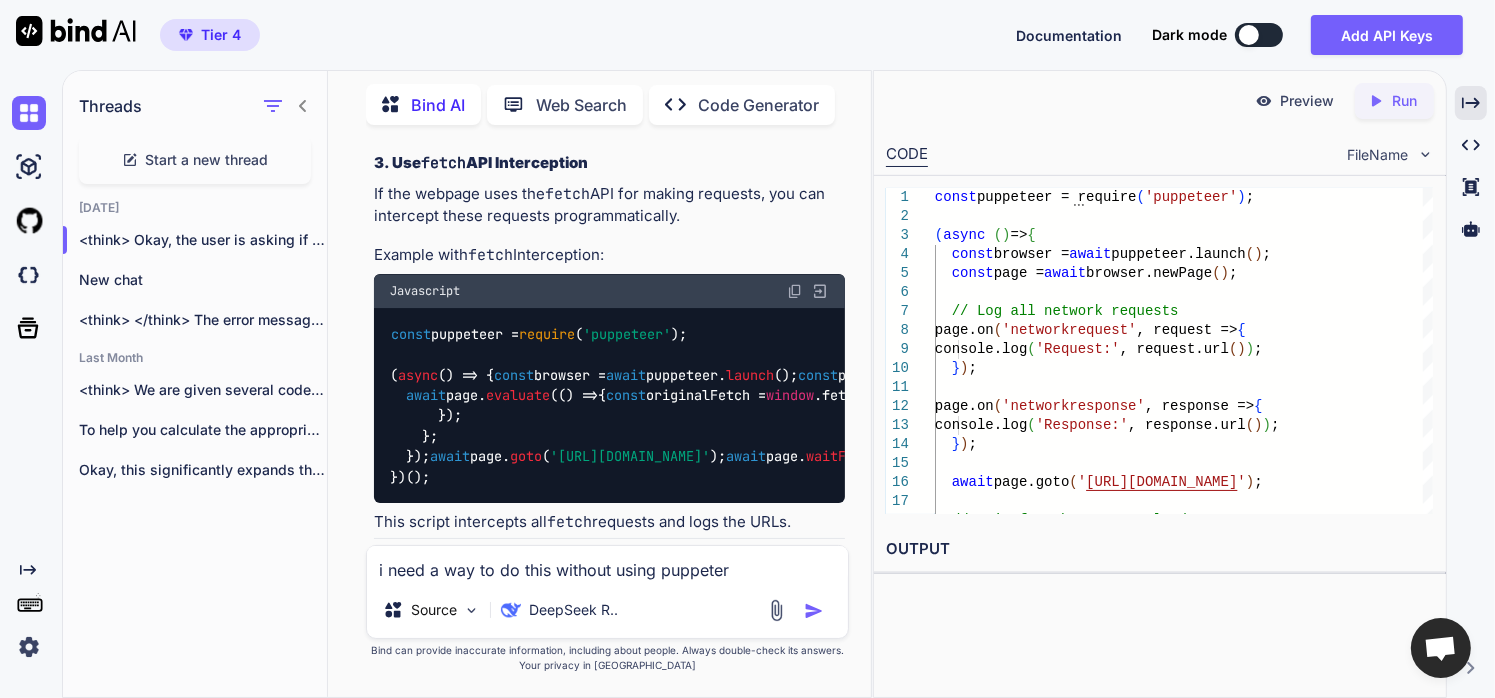 scroll, scrollTop: 4896, scrollLeft: 0, axis: vertical 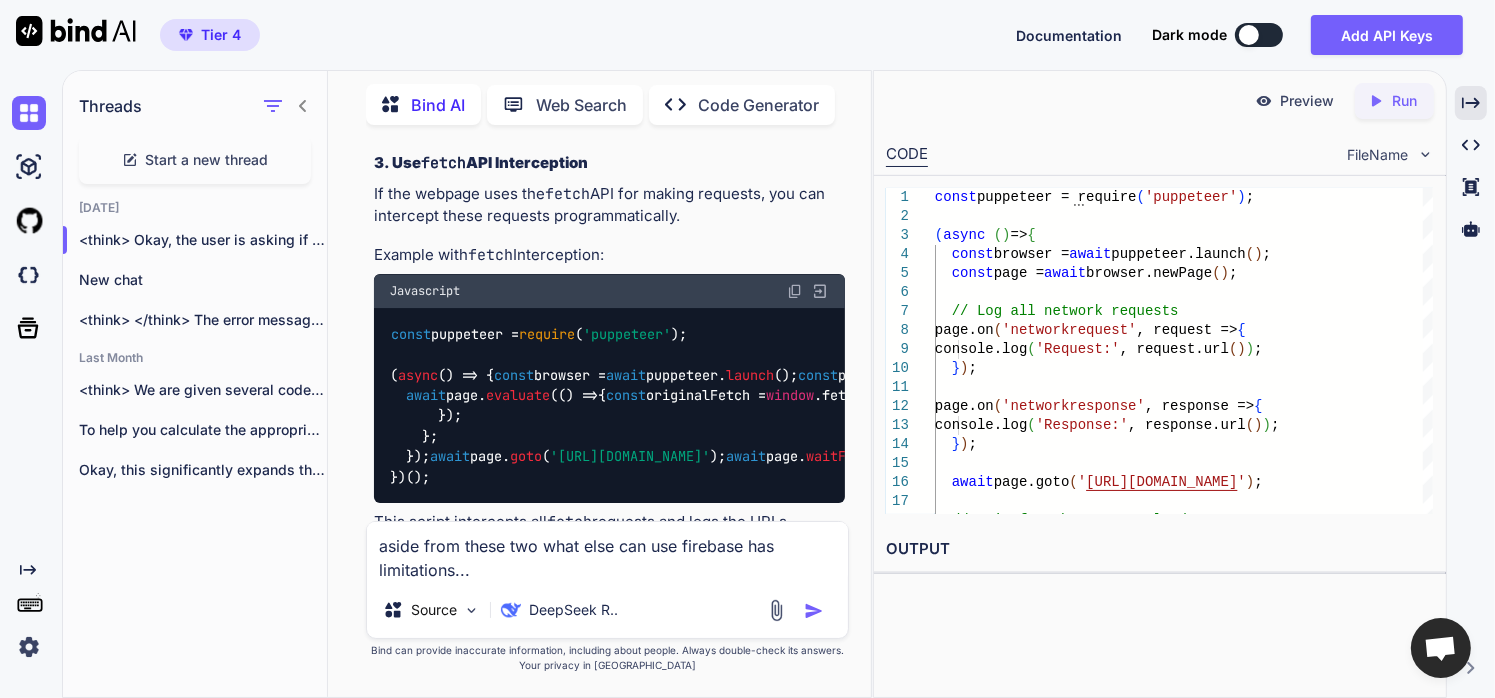 paste on "Puppeteer or Selenium" 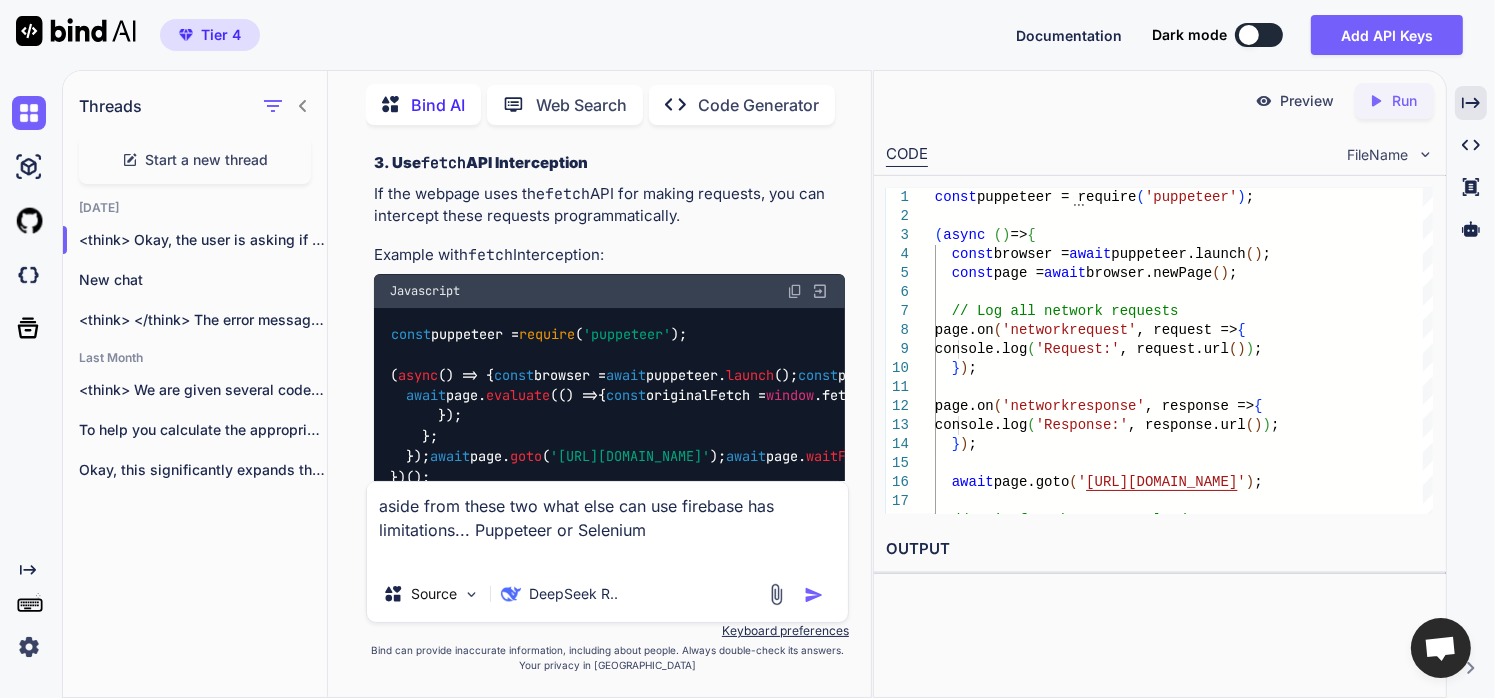 type on "aside from these two what else can use firebase has limitations... Puppeteer or Selenium" 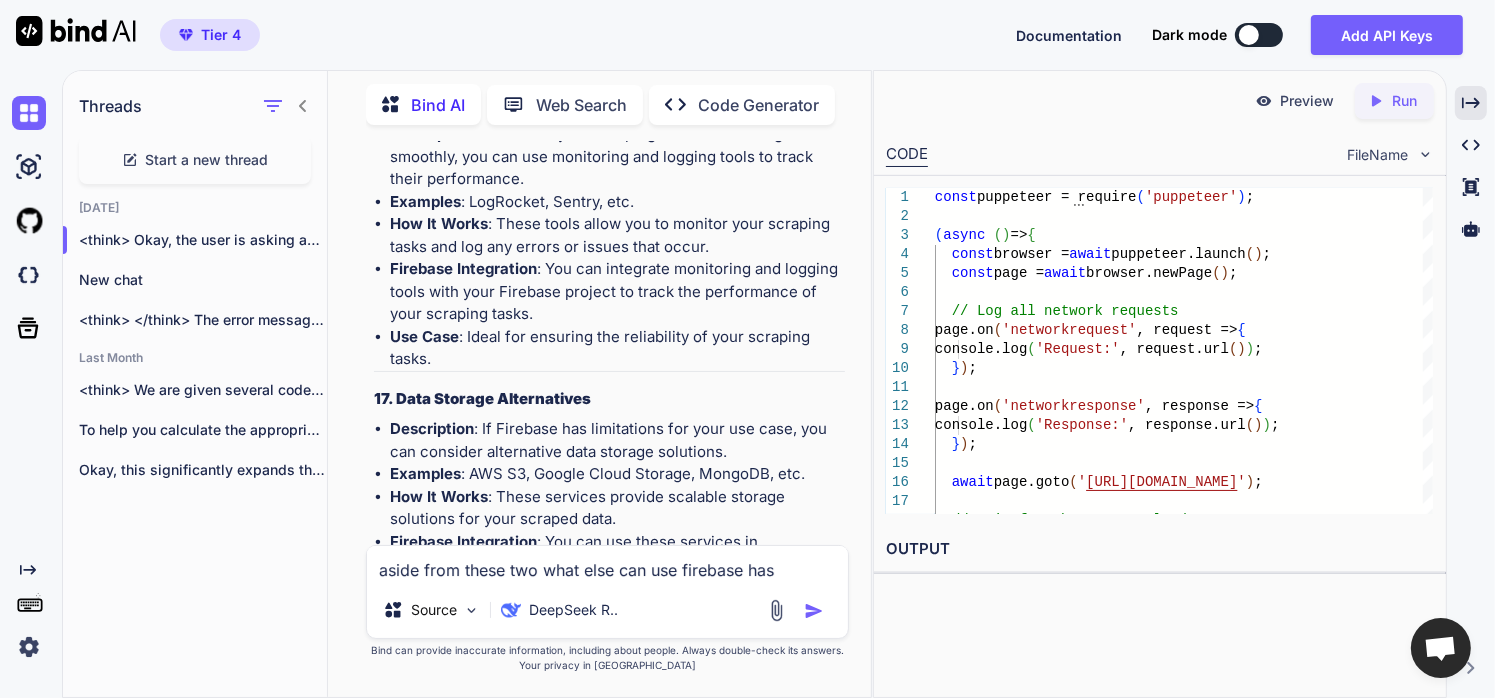scroll, scrollTop: 11759, scrollLeft: 0, axis: vertical 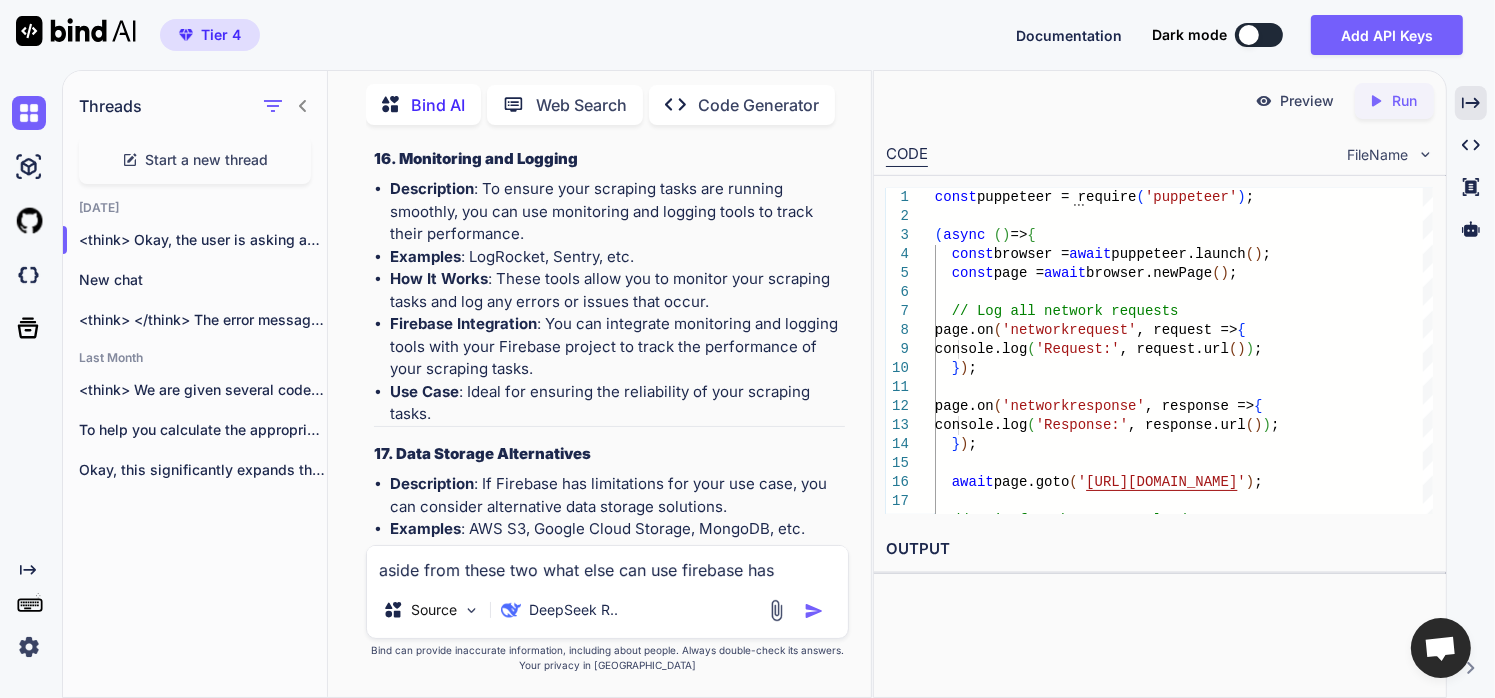 drag, startPoint x: 508, startPoint y: 212, endPoint x: 395, endPoint y: 212, distance: 113 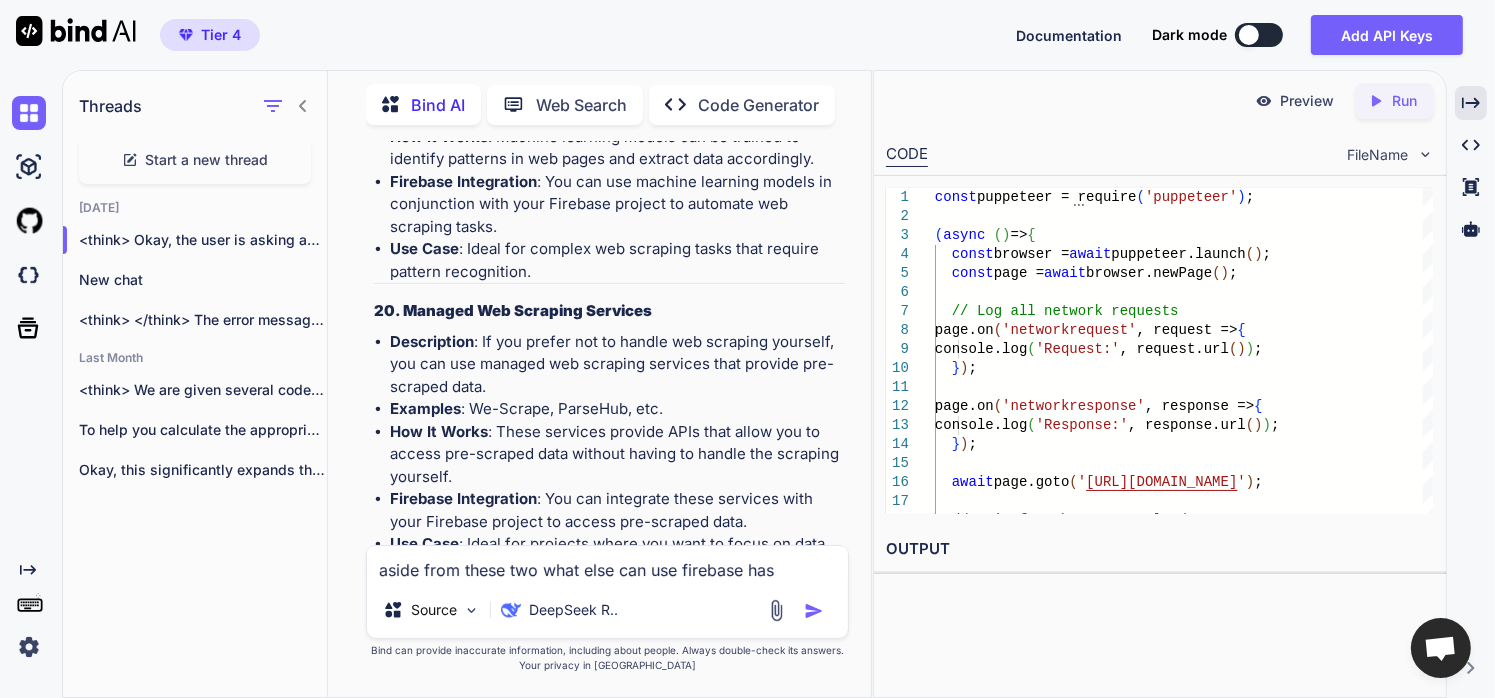 scroll, scrollTop: 12765, scrollLeft: 0, axis: vertical 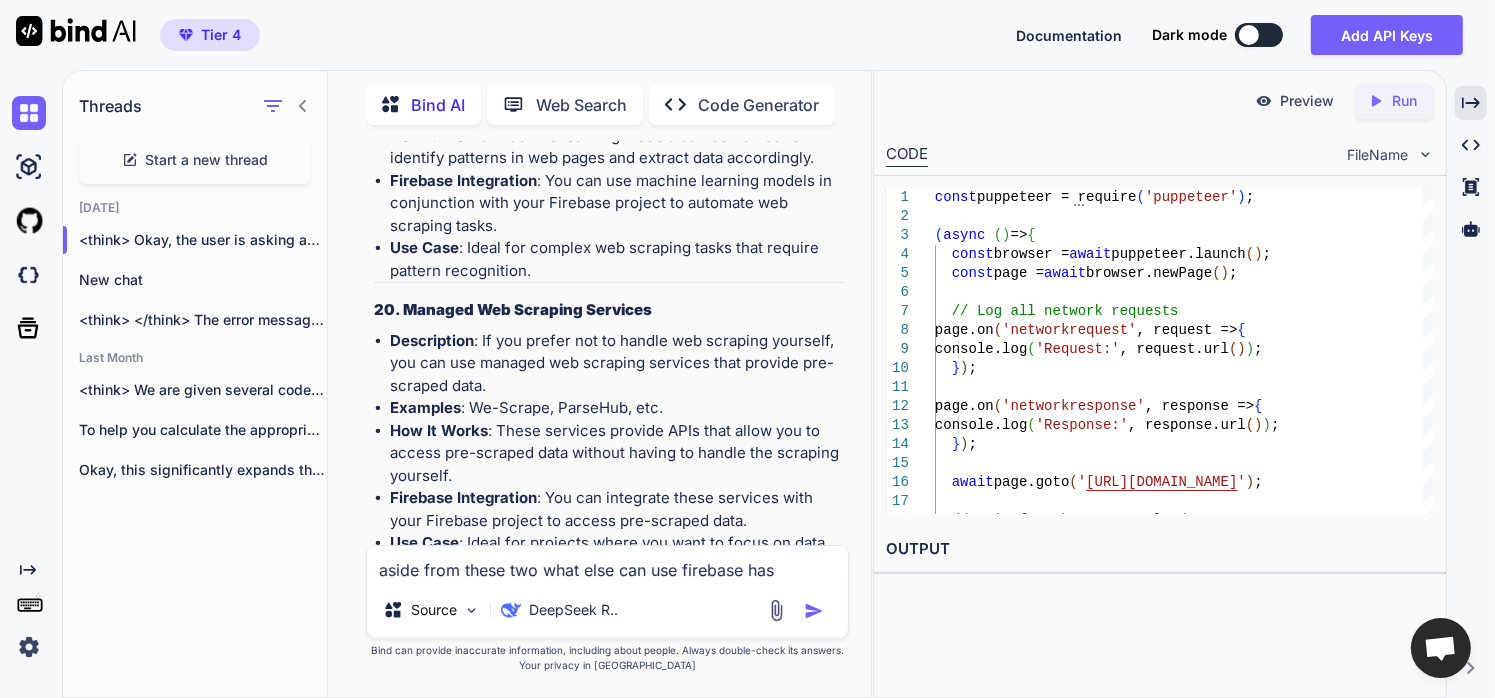drag, startPoint x: 465, startPoint y: 341, endPoint x: 396, endPoint y: 346, distance: 69.18092 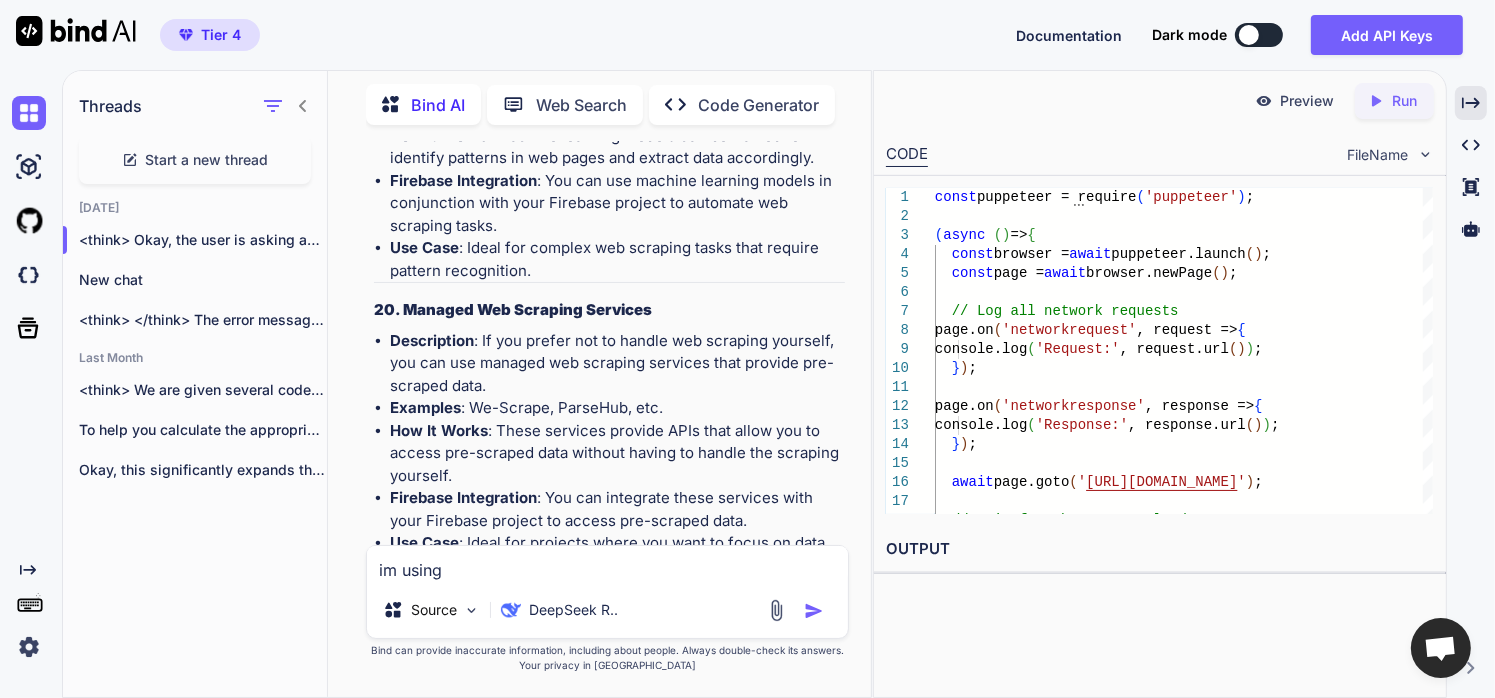 paste on "Node.js" 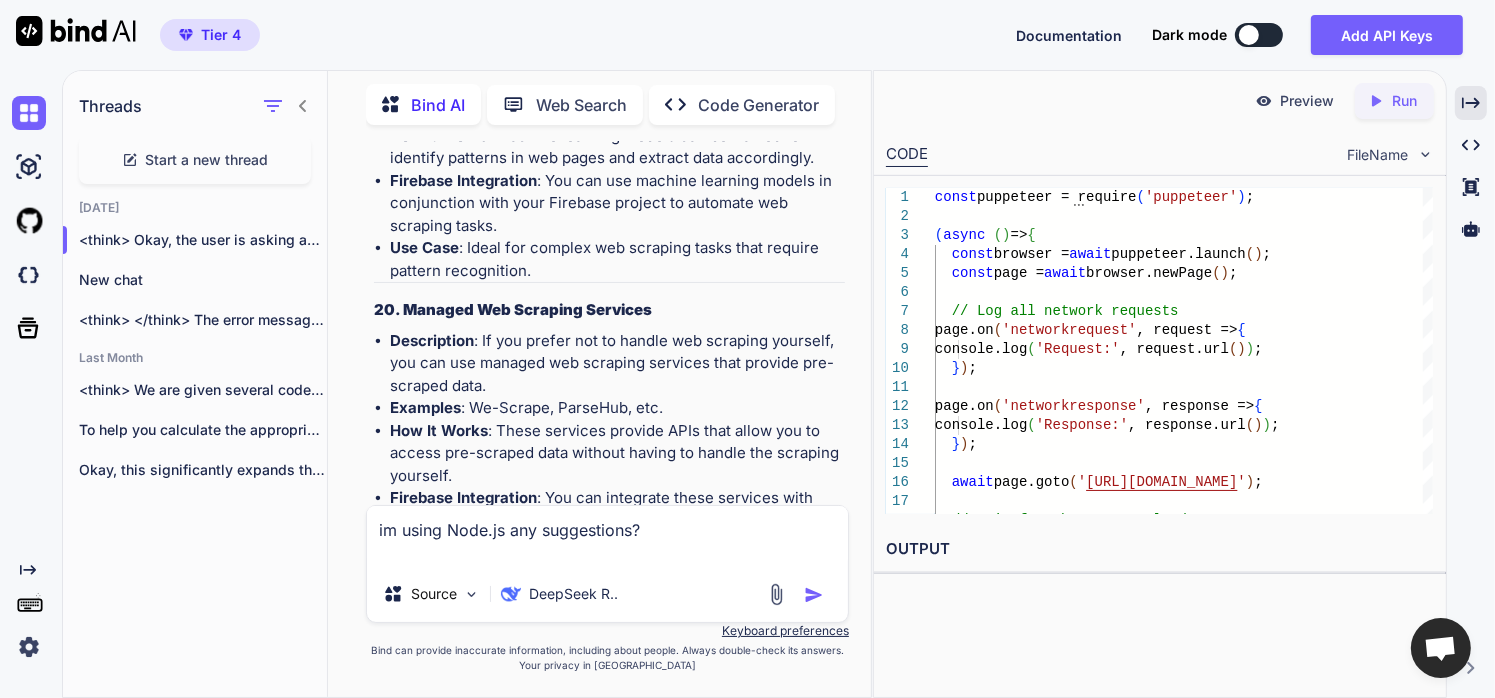 type on "im using Node.js any suggestions?" 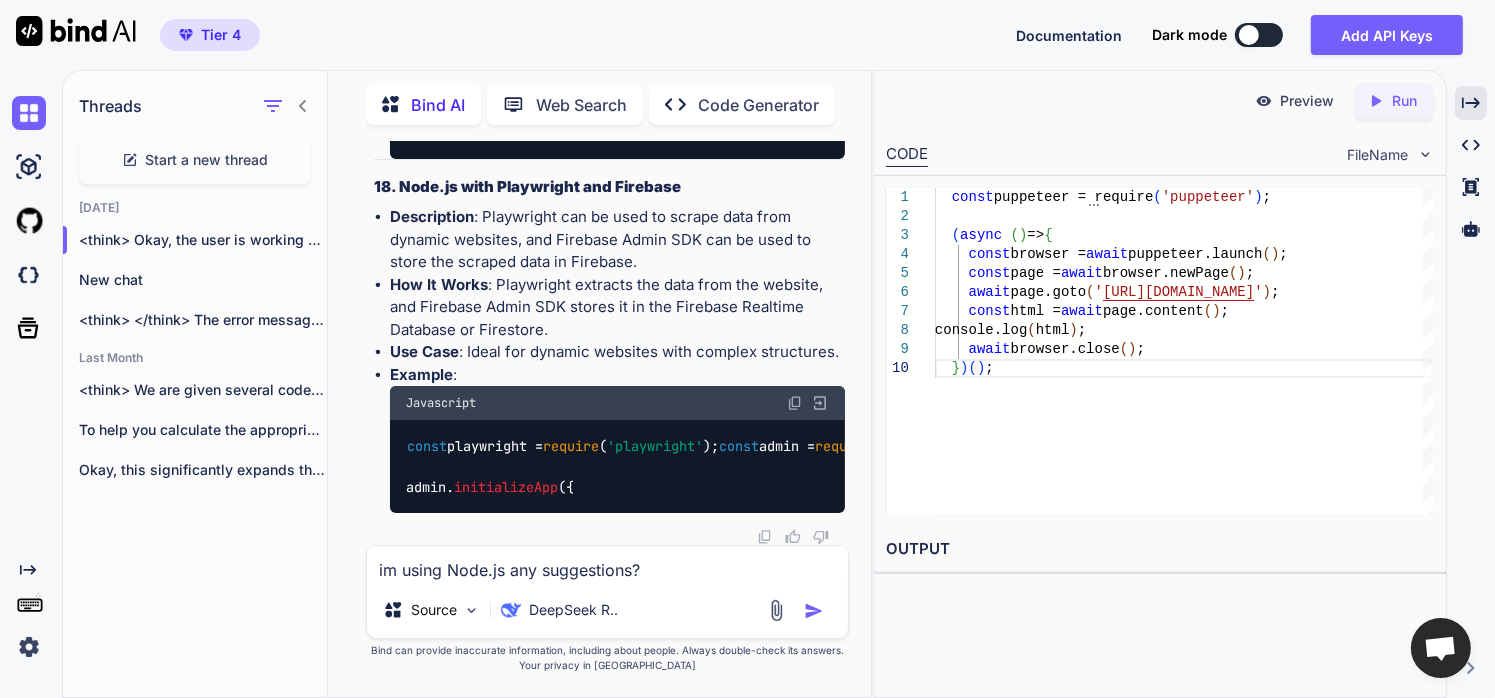 scroll, scrollTop: 24100, scrollLeft: 0, axis: vertical 